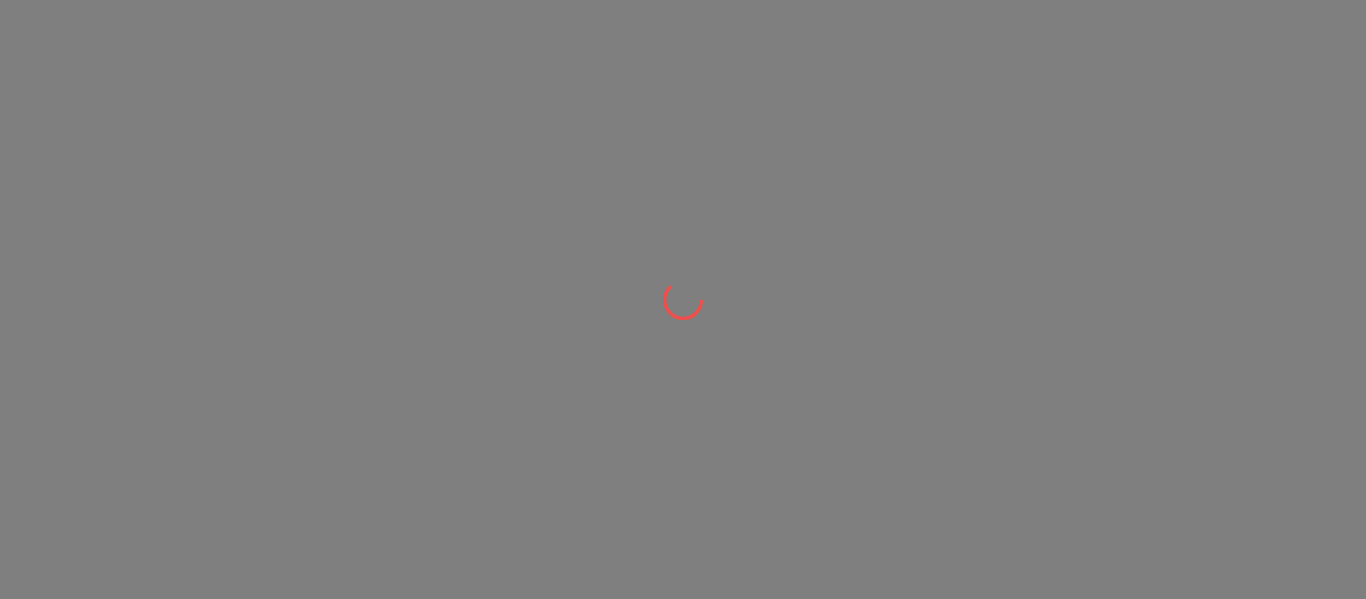 scroll, scrollTop: 0, scrollLeft: 0, axis: both 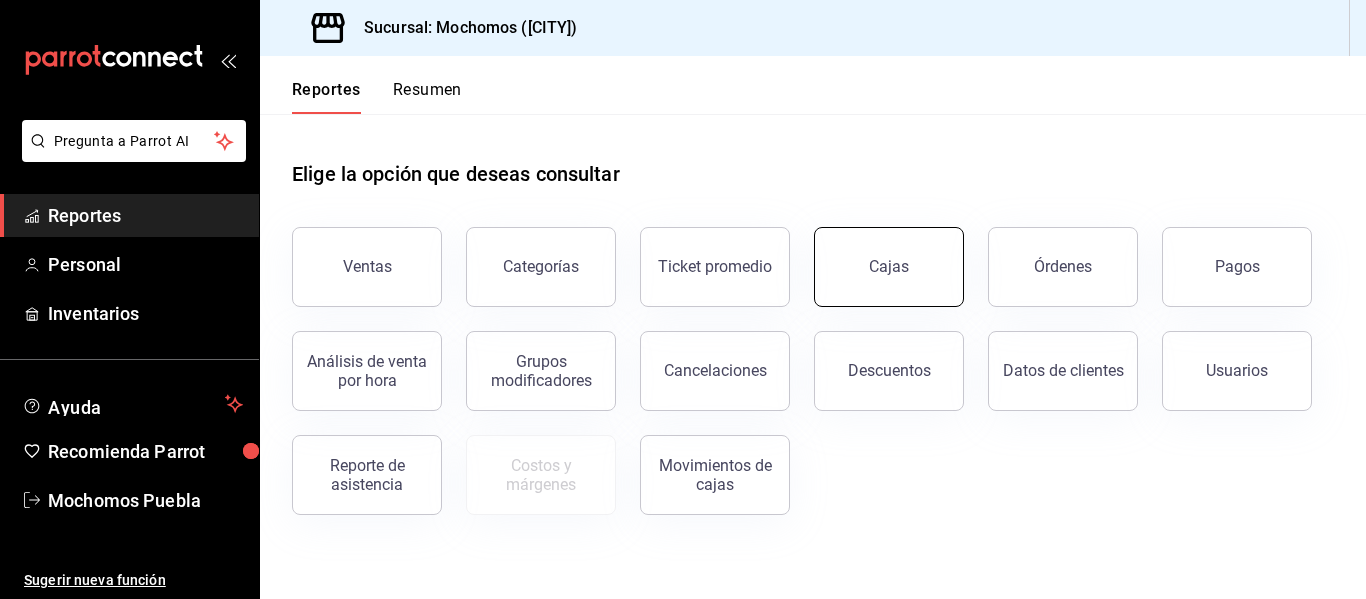 drag, startPoint x: 1015, startPoint y: 285, endPoint x: 907, endPoint y: 295, distance: 108.461975 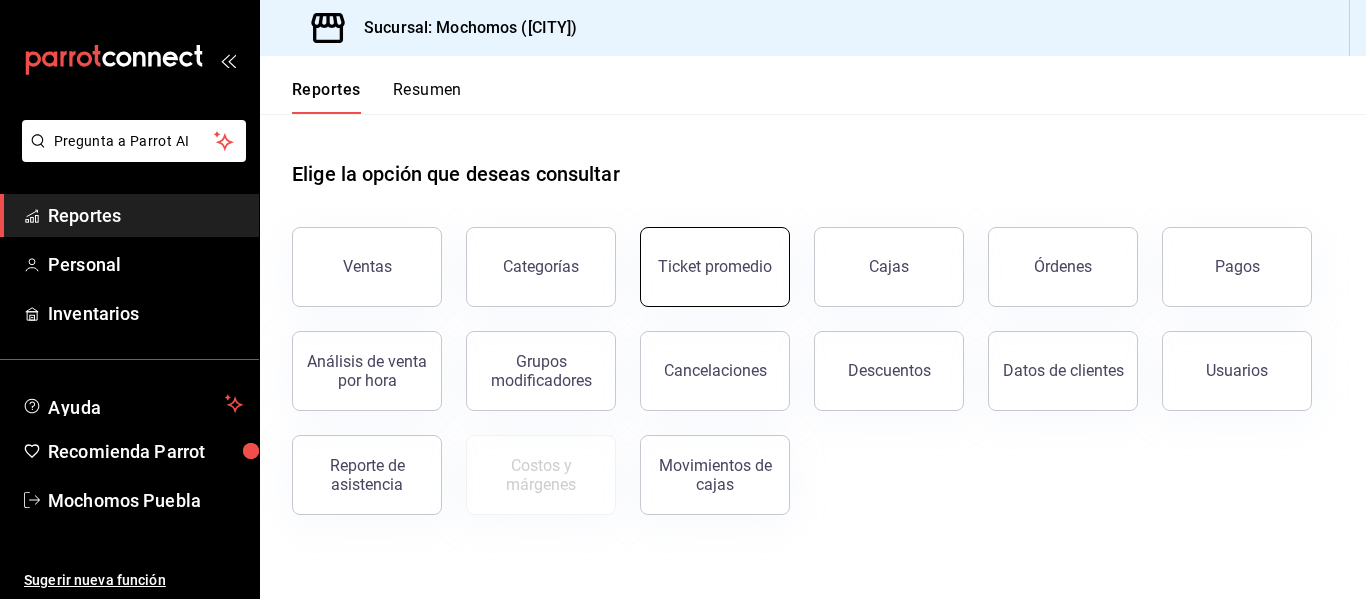 click on "Ticket promedio" at bounding box center [715, 267] 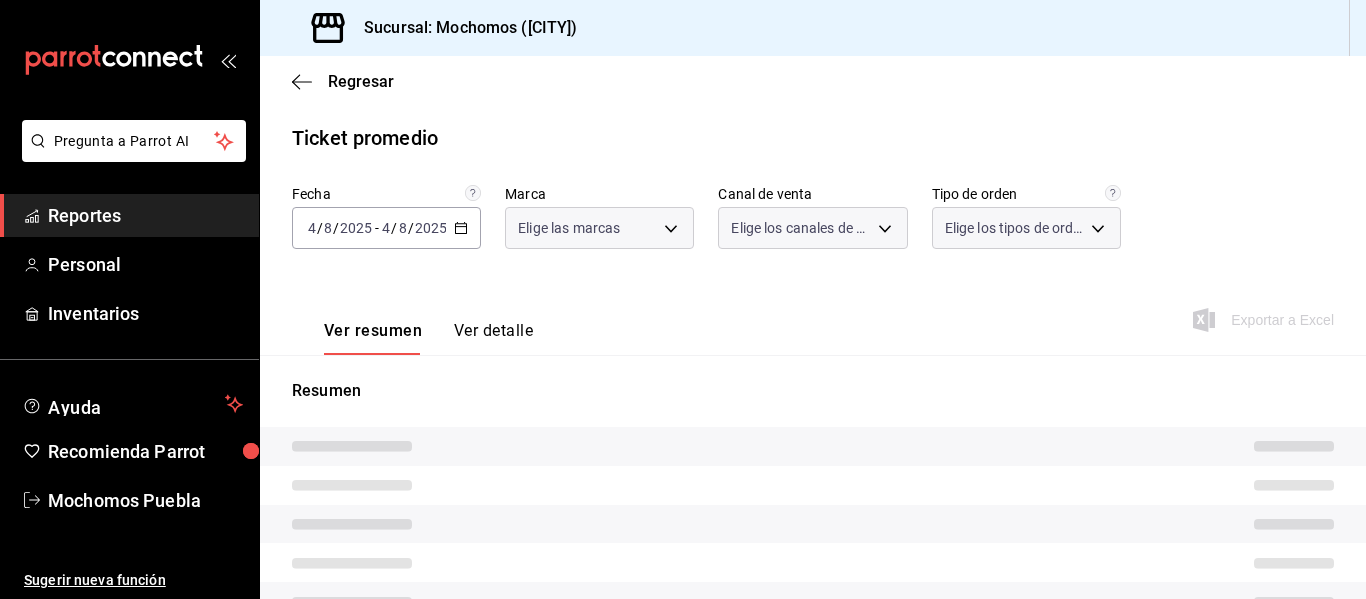 type on "65eb7388-82e4-42fa-8caf-680550c77e6f" 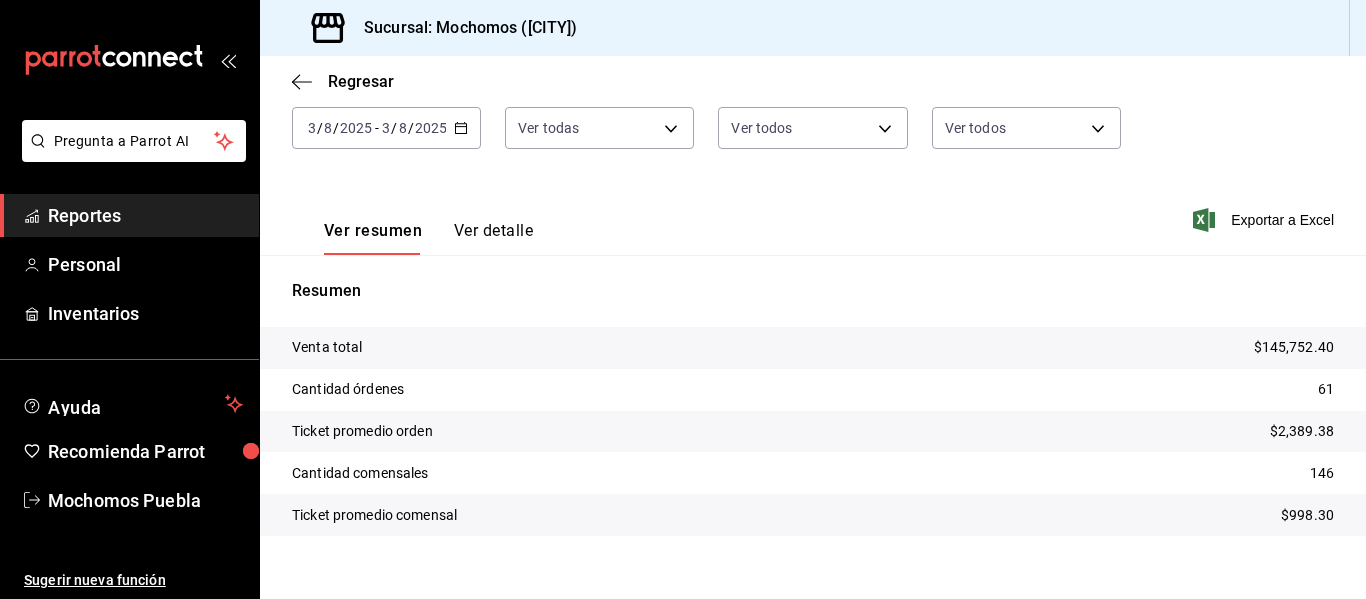 scroll, scrollTop: 105, scrollLeft: 0, axis: vertical 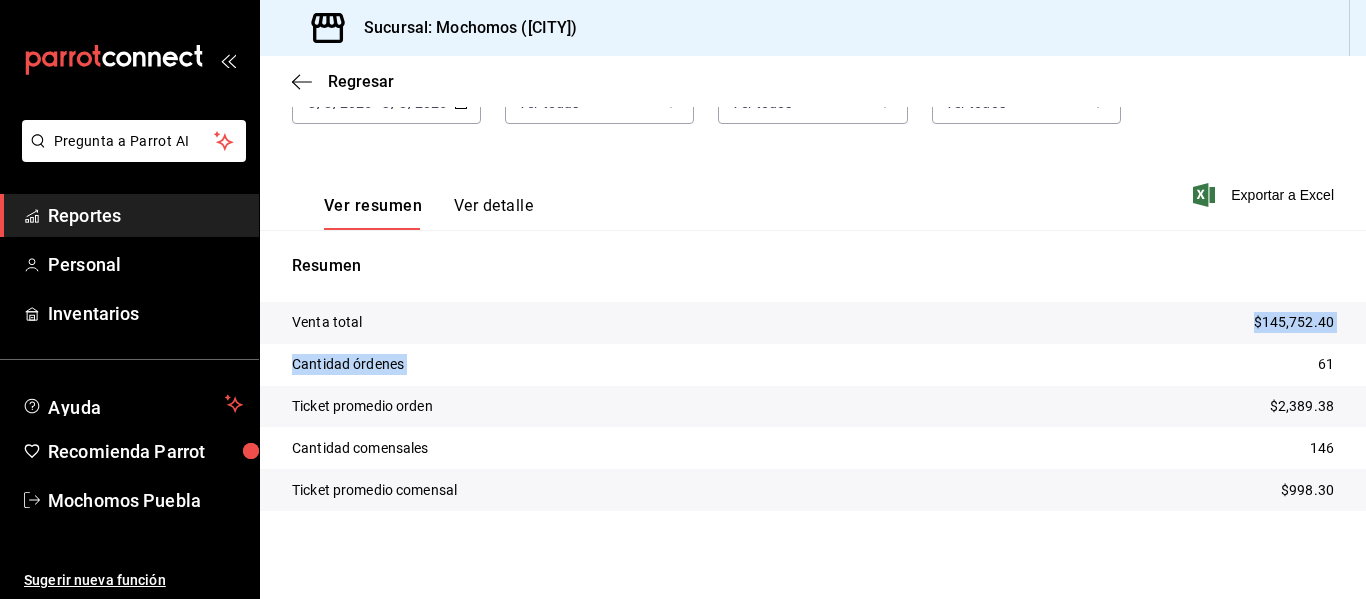 click on "Venta total $145,752.40 Cantidad órdenes 61 Ticket promedio orden $2,389.38 Cantidad comensales 146 Ticket promedio comensal $998.30" at bounding box center (813, 406) 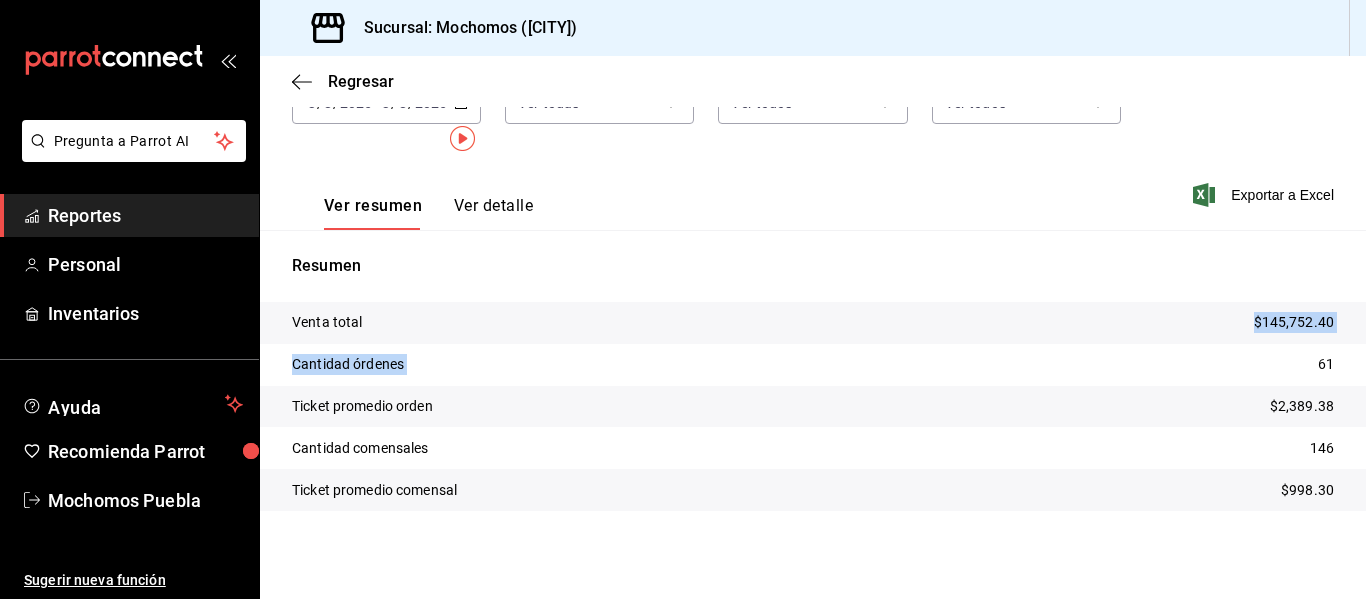 scroll, scrollTop: 0, scrollLeft: 0, axis: both 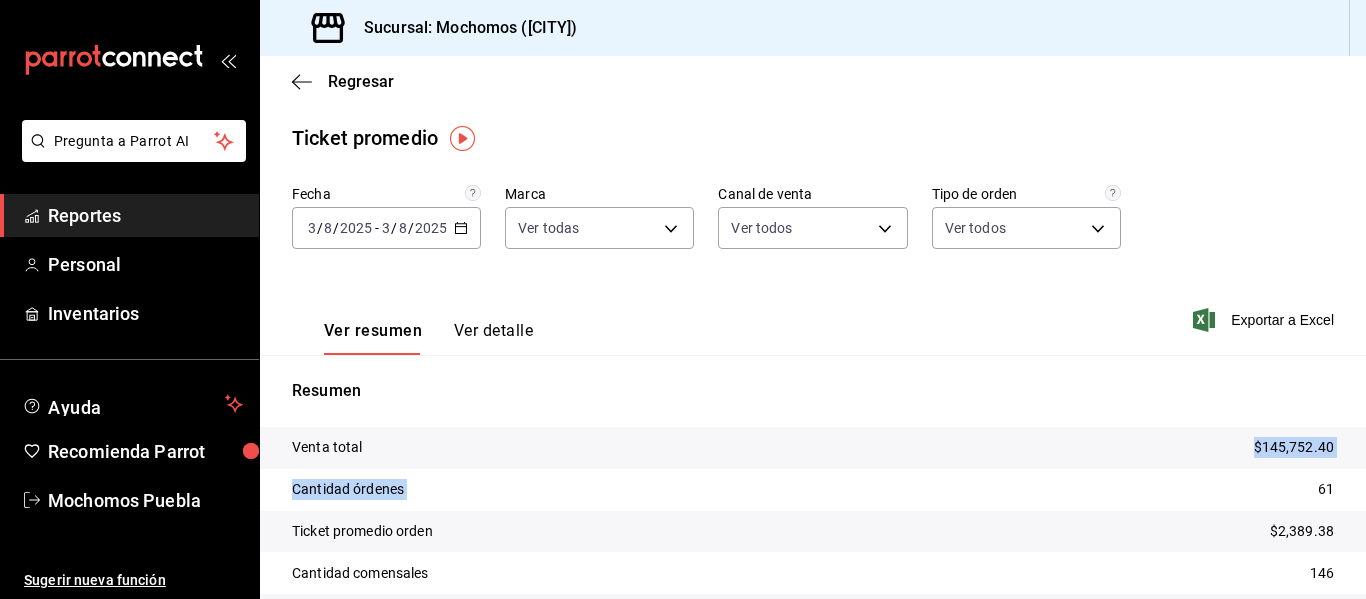 click 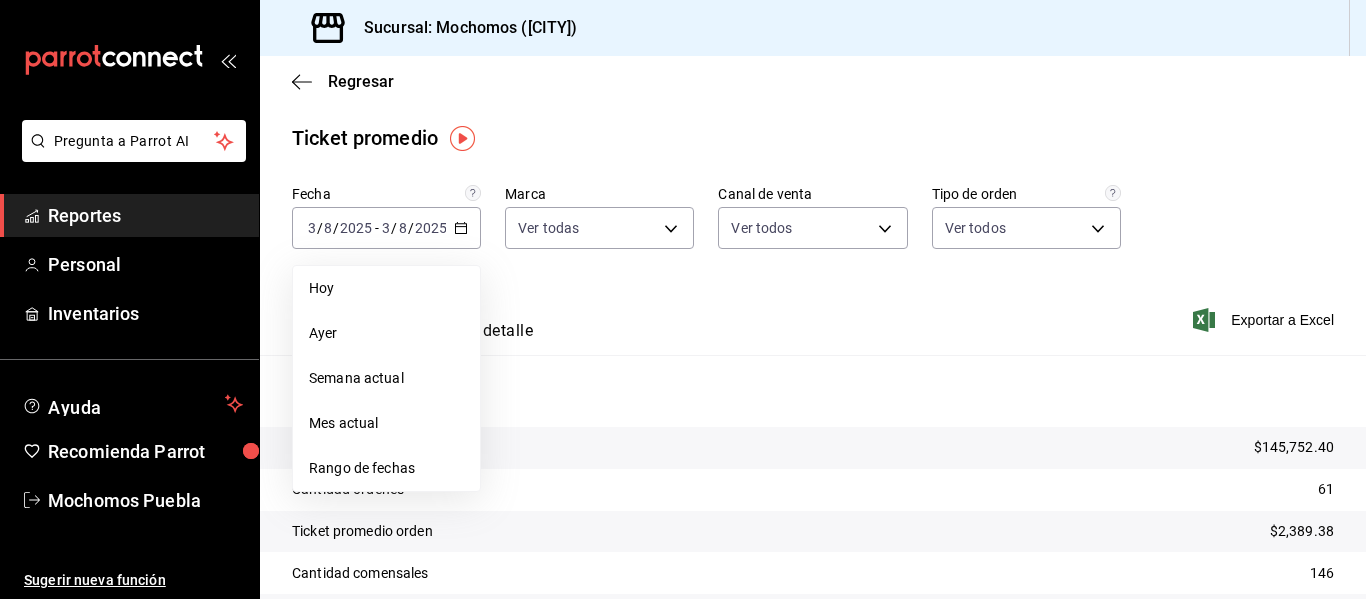 click on "Ver resumen Ver detalle Exportar a Excel" at bounding box center (813, 314) 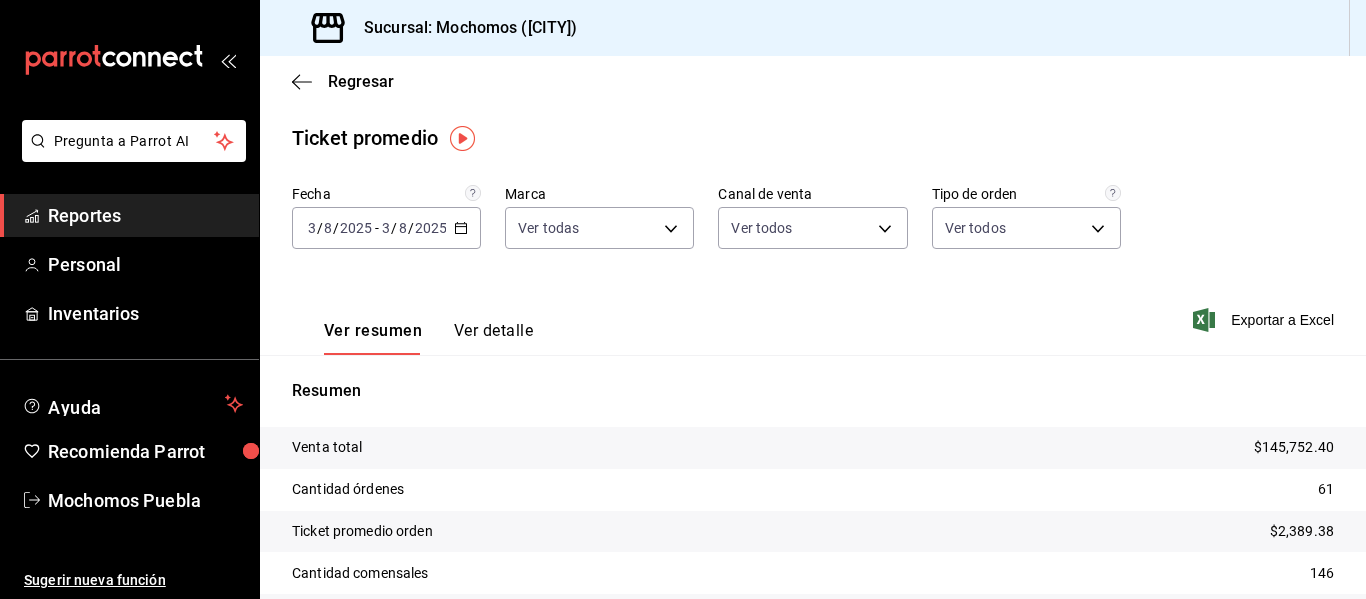 click on "2025" at bounding box center (431, 228) 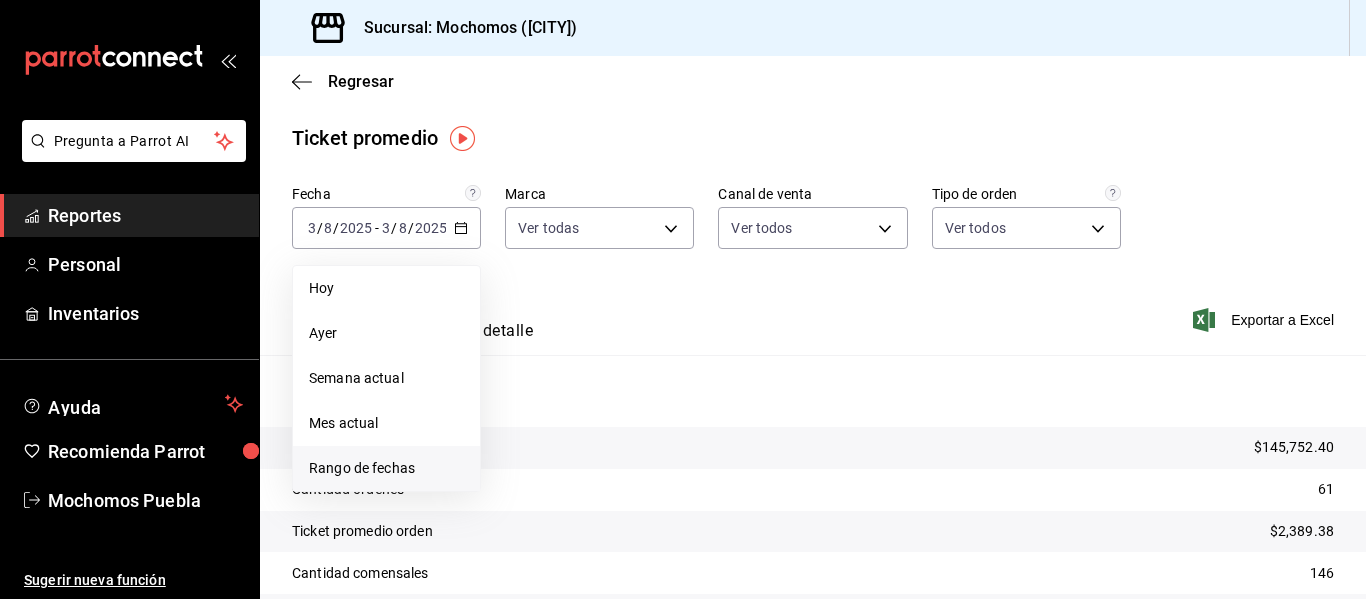 click on "Rango de fechas" at bounding box center [386, 468] 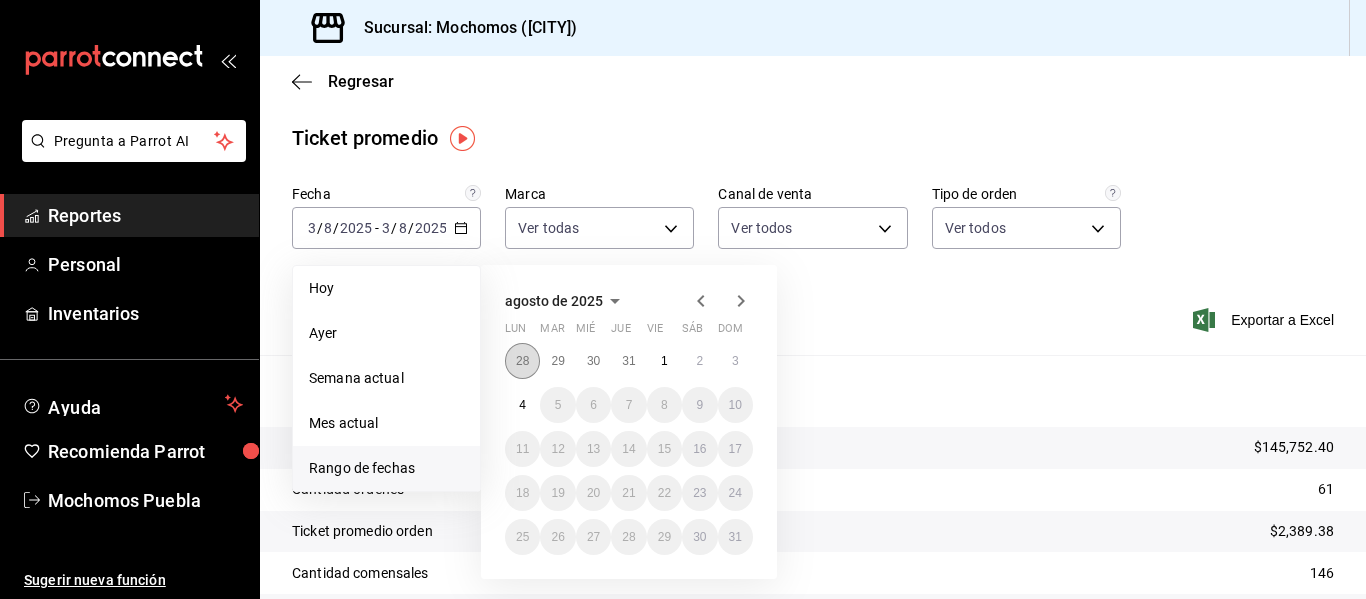 click on "28" at bounding box center (522, 361) 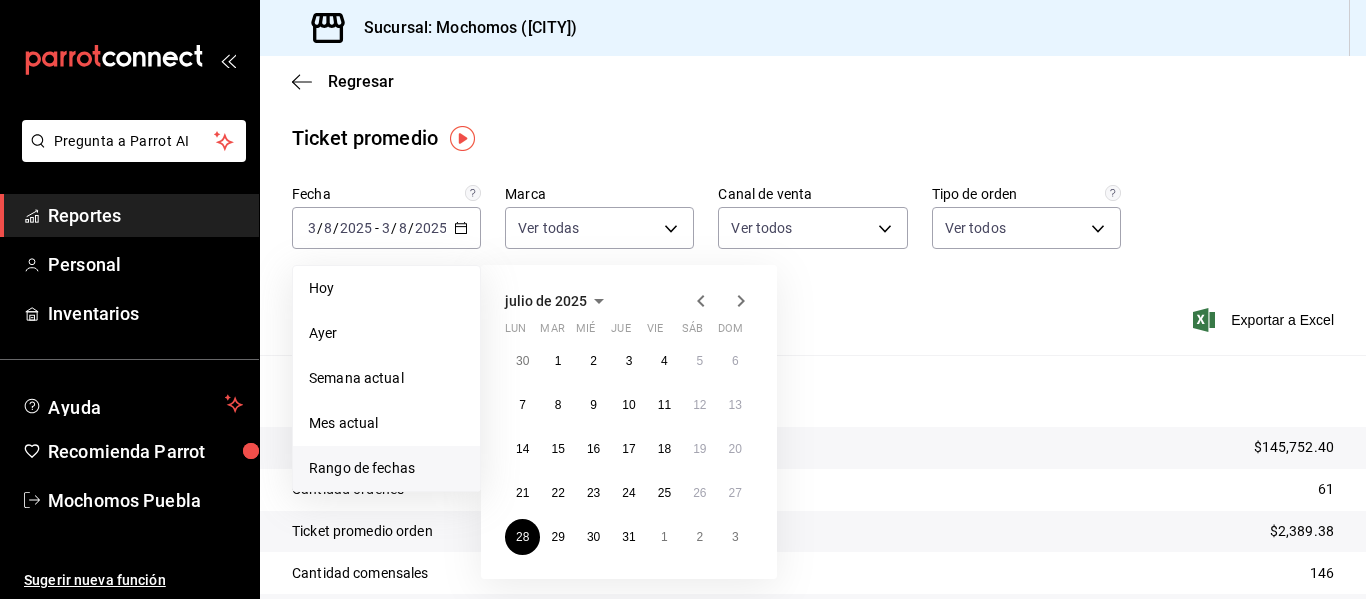 click 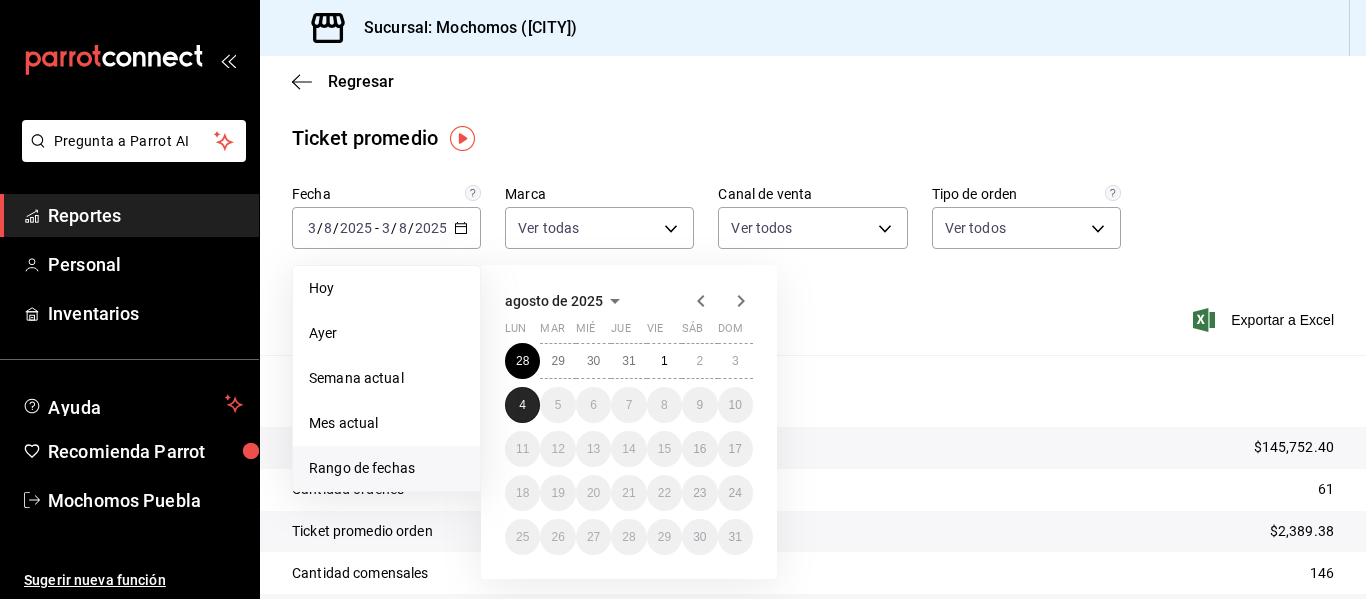 click on "4" at bounding box center (522, 405) 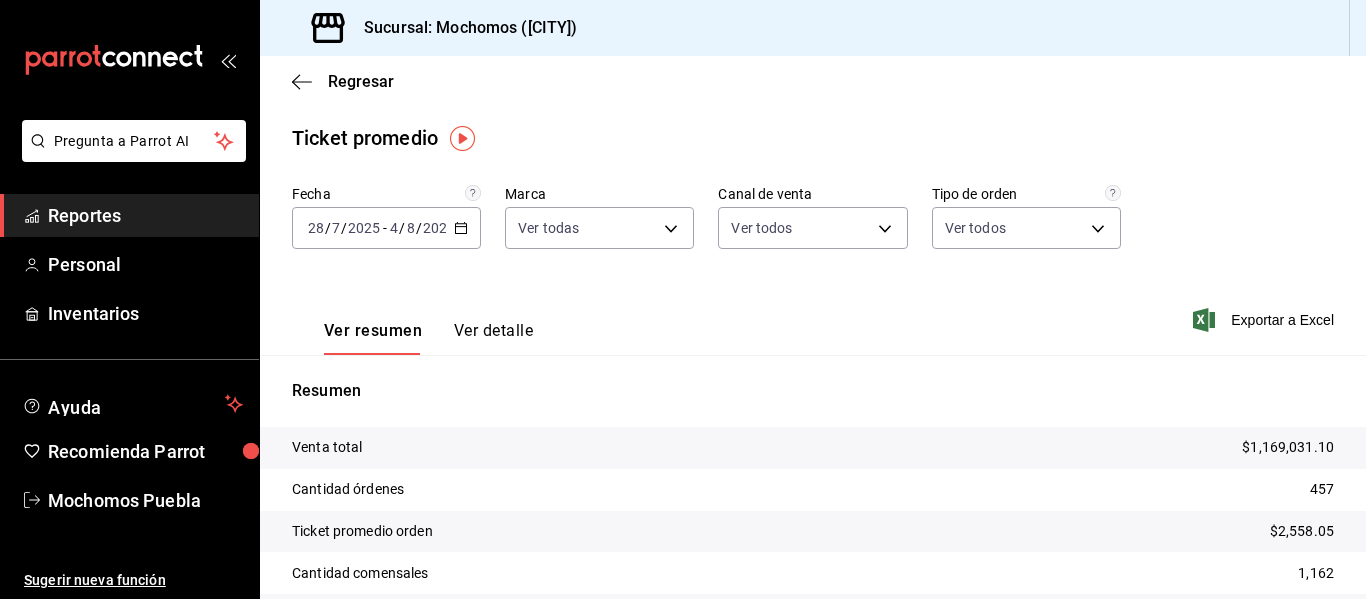 click on "Reportes" at bounding box center [145, 215] 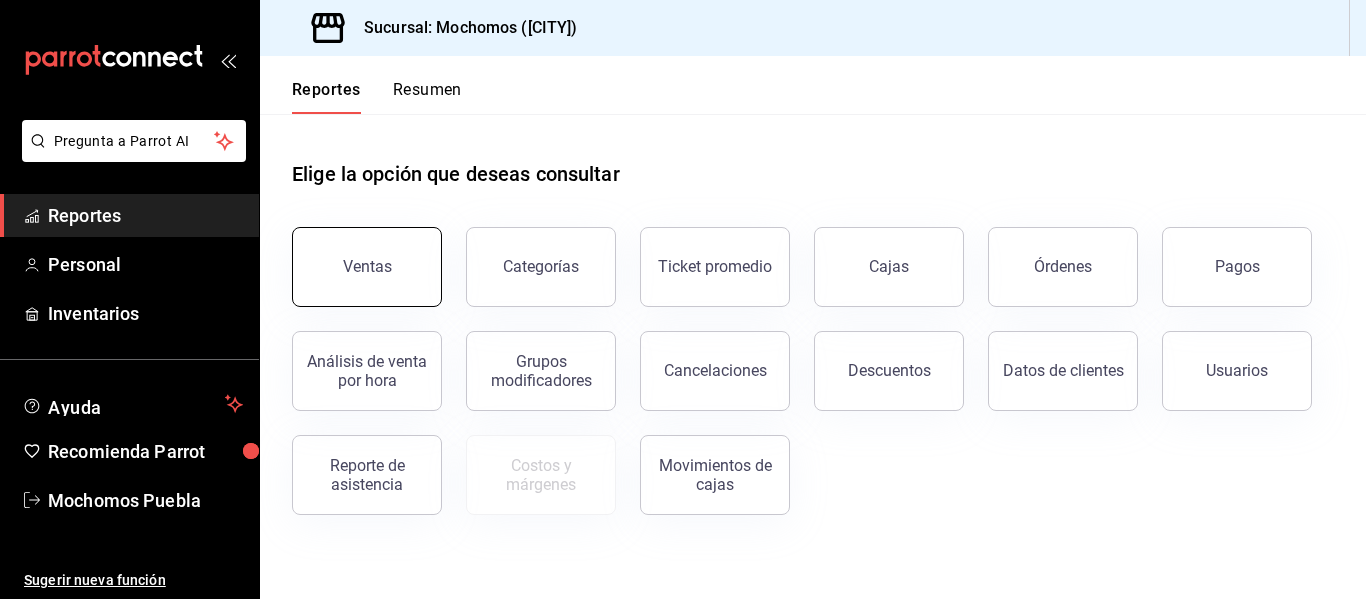 click on "Ventas" at bounding box center (367, 267) 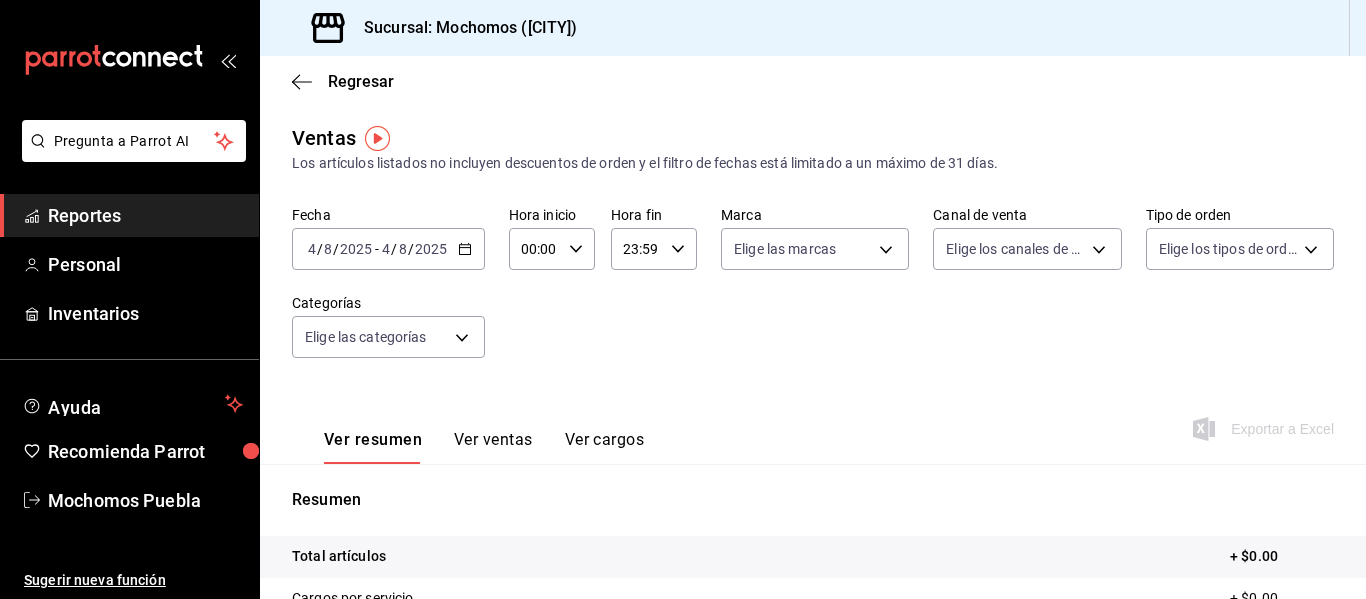 click 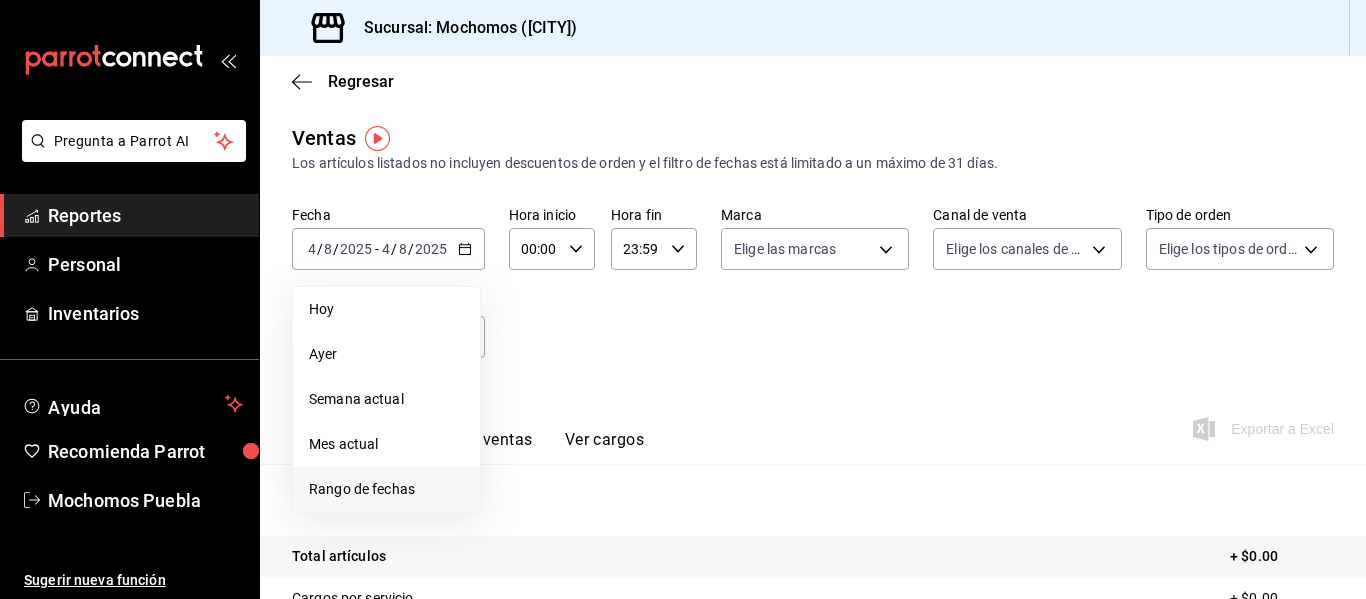 click on "Rango de fechas" at bounding box center (386, 489) 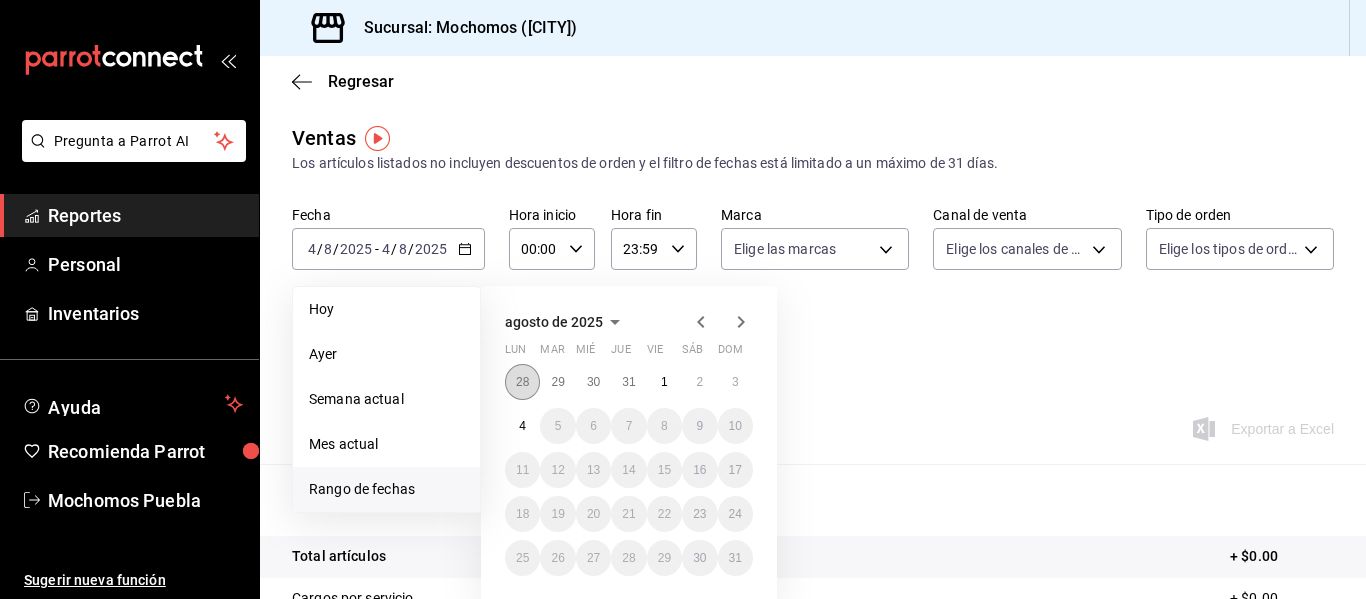 click on "28" at bounding box center (522, 382) 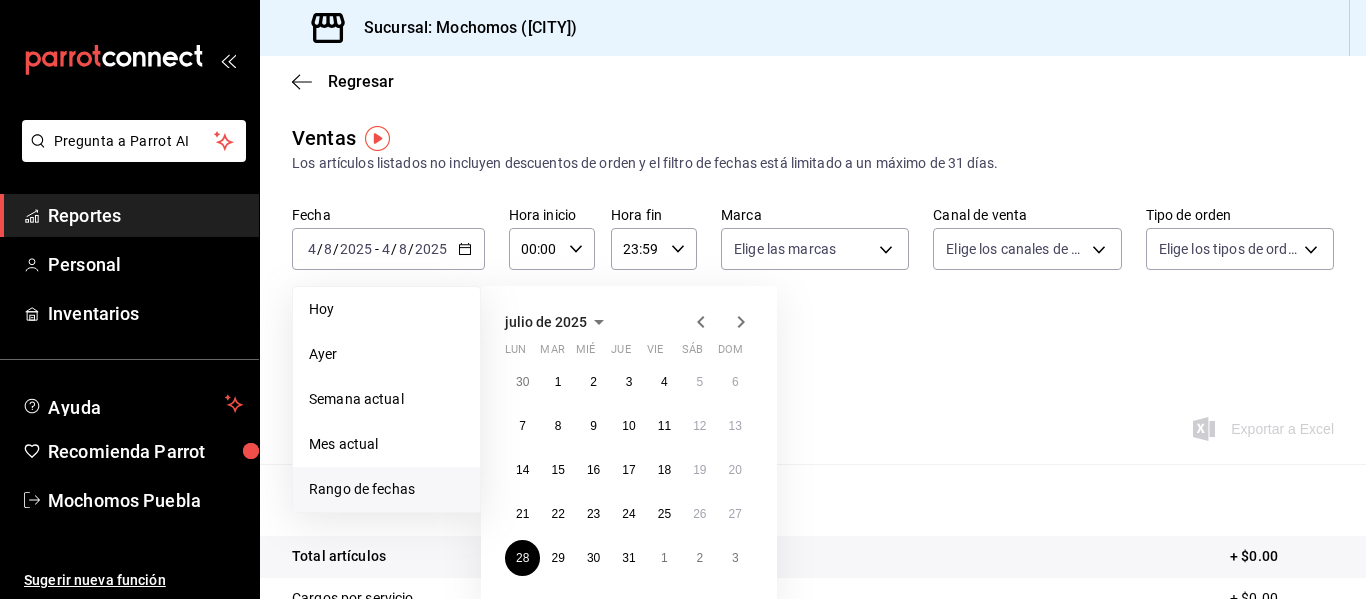 click at bounding box center [721, 322] 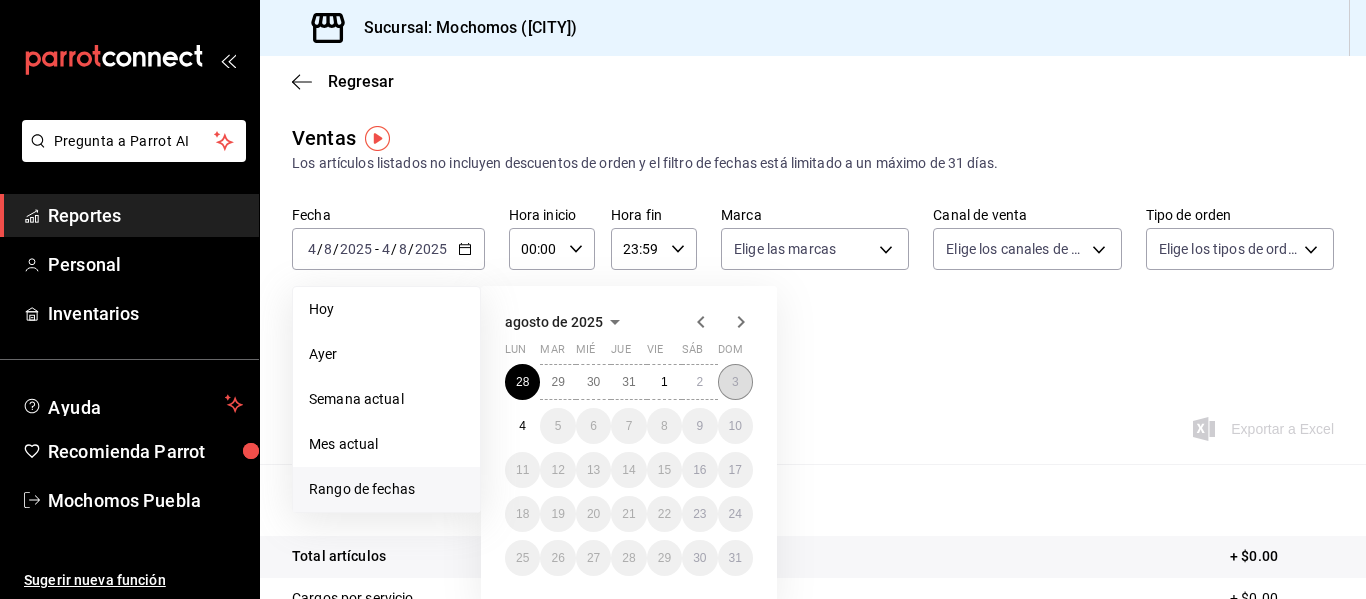 click on "3" at bounding box center [735, 382] 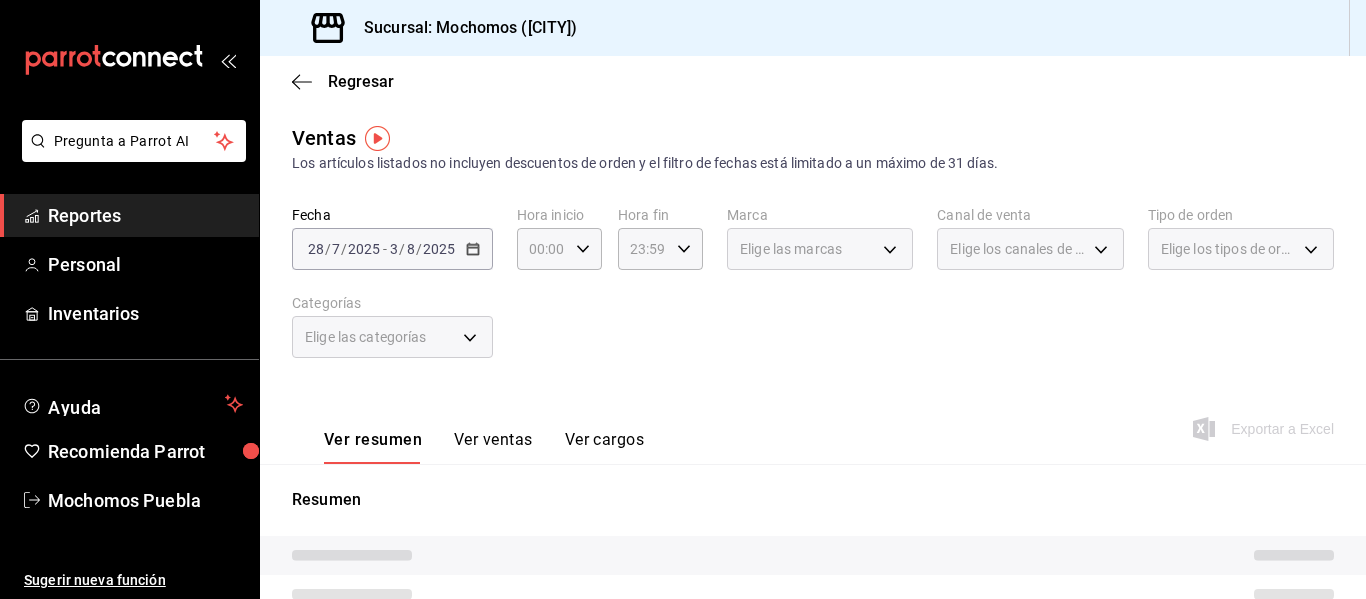 click on "Fecha 2025-07-28 28 / 7 / 2025 - 2025-08-03 3 / 8 / 2025 Hora inicio 00:00 Hora inicio Hora fin 23:59 Hora fin Marca Elige las marcas Canal de venta Elige los canales de venta Tipo de orden Elige los tipos de orden Categorías Elige las categorías" at bounding box center [813, 294] 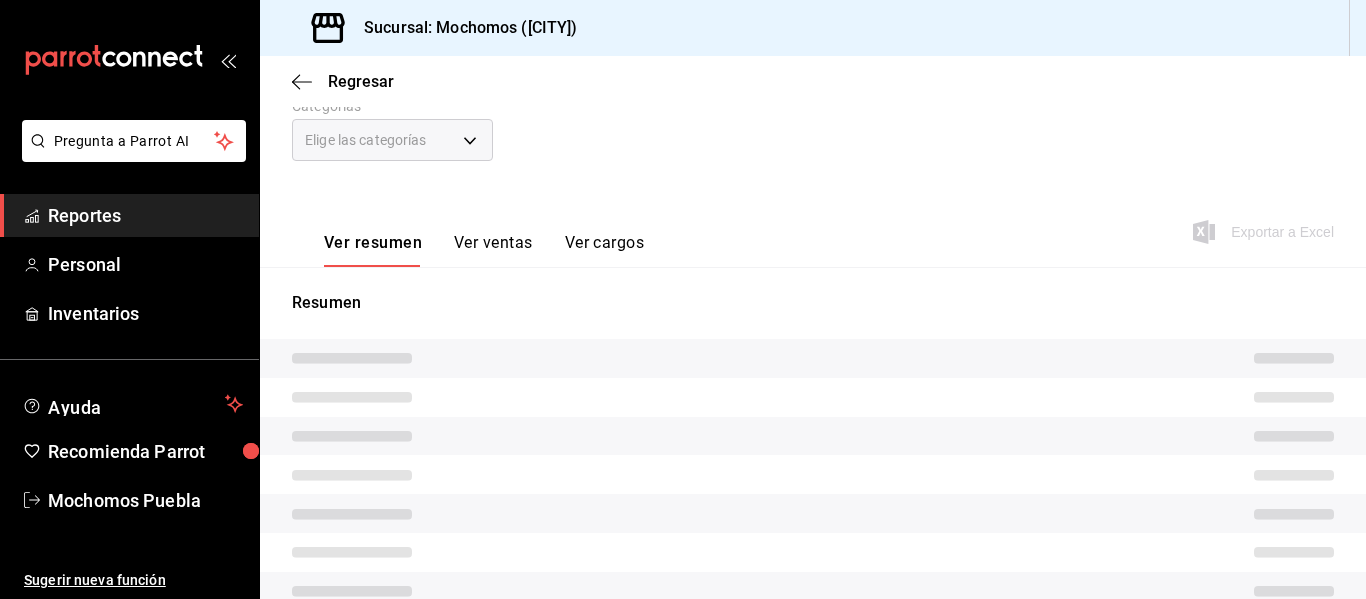 scroll, scrollTop: 212, scrollLeft: 0, axis: vertical 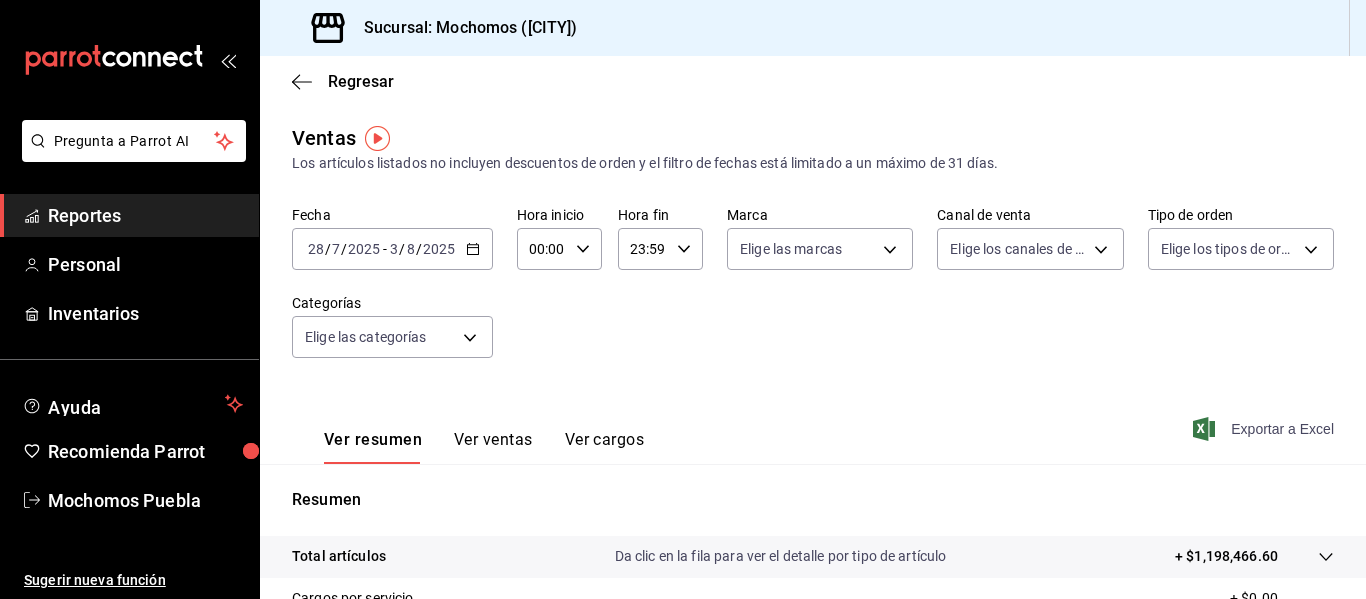 click on "Exportar a Excel" at bounding box center (1265, 429) 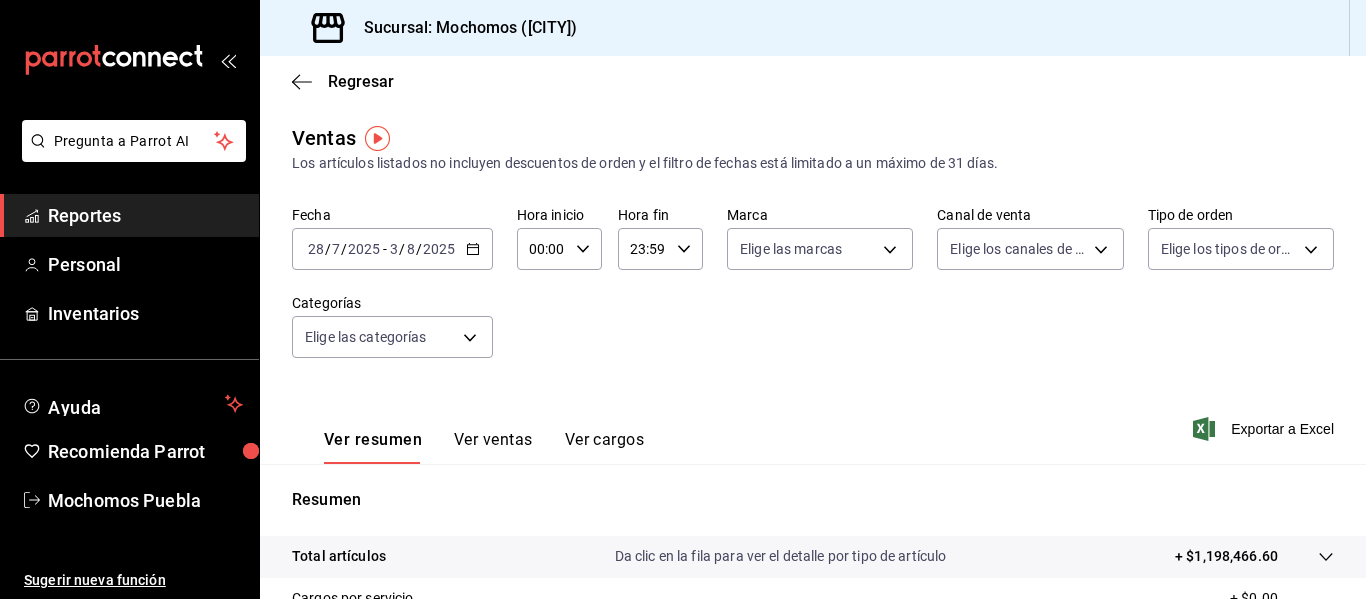 click on "2025-07-28 28 / 7 / 2025 - 2025-08-03 3 / 8 / 2025" at bounding box center (392, 249) 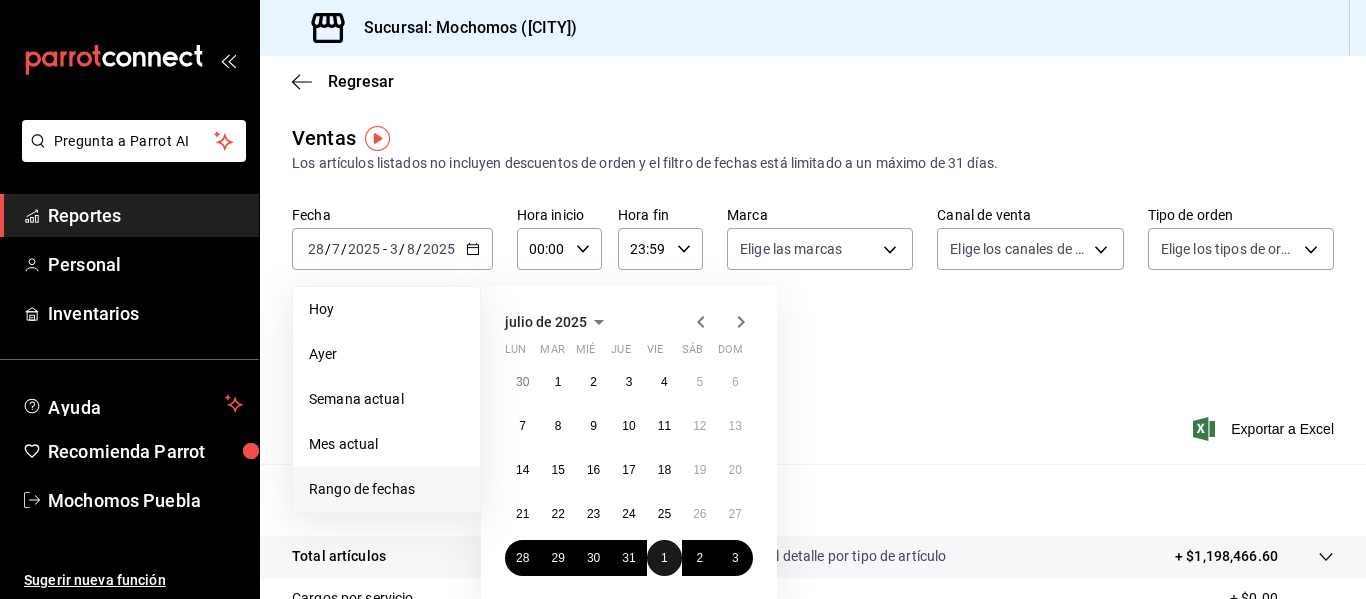 click on "1" at bounding box center (664, 558) 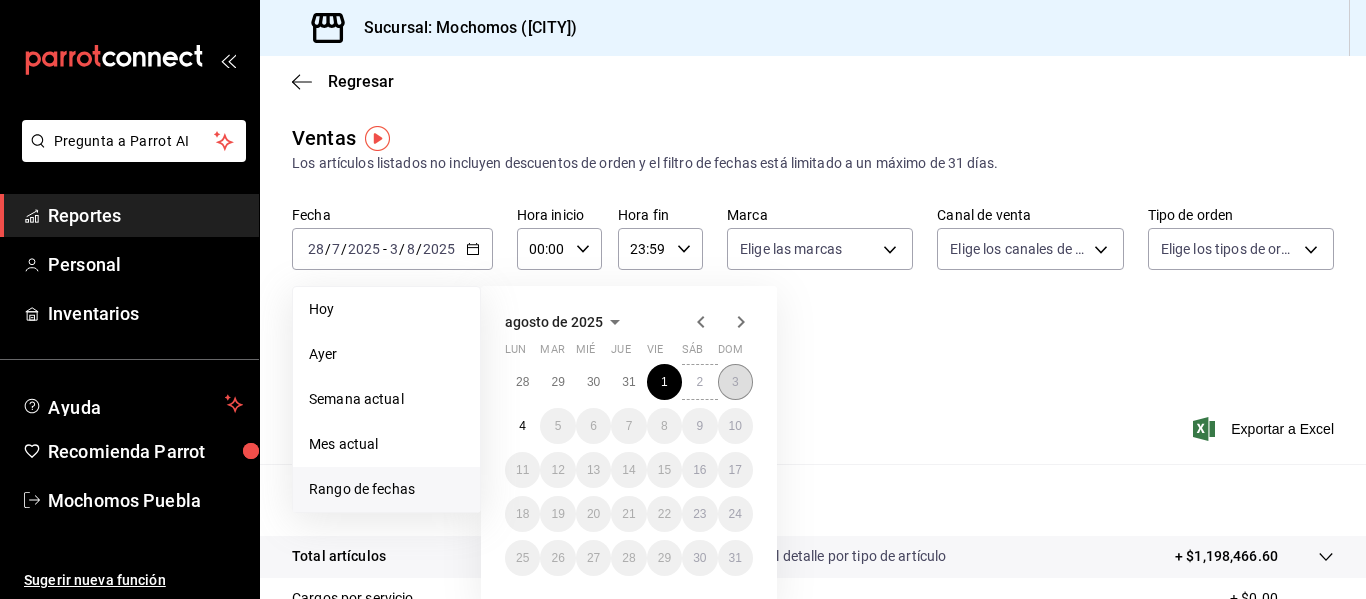 click on "3" at bounding box center (735, 382) 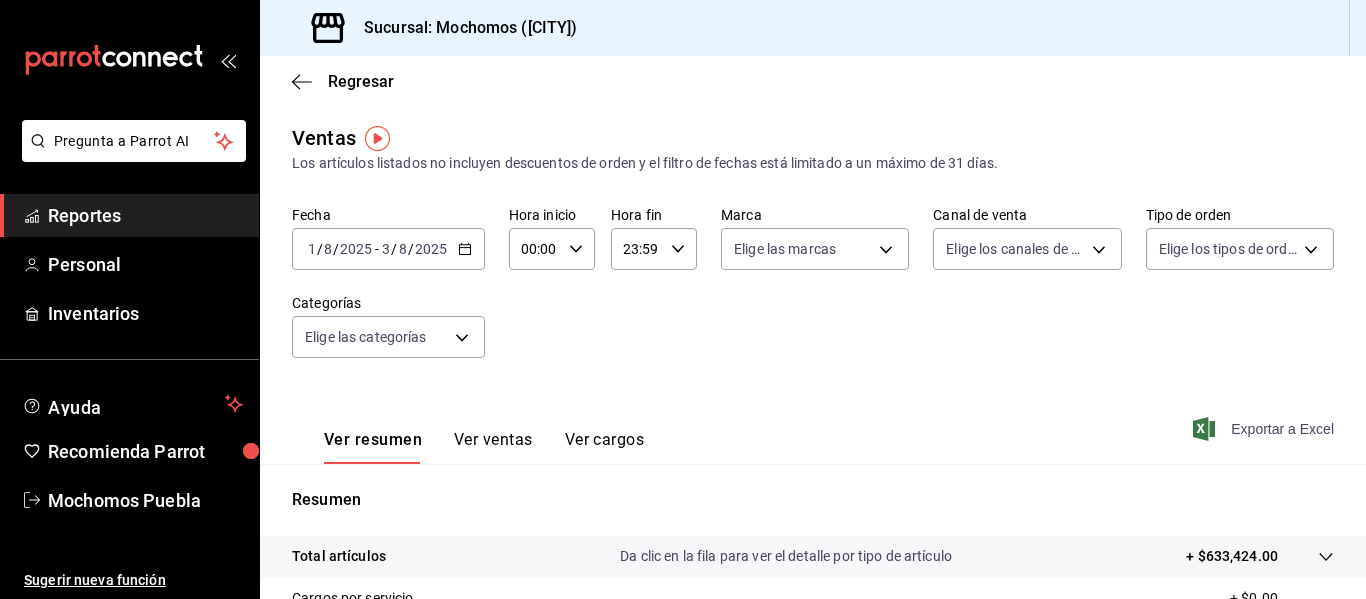click on "Exportar a Excel" at bounding box center [1265, 429] 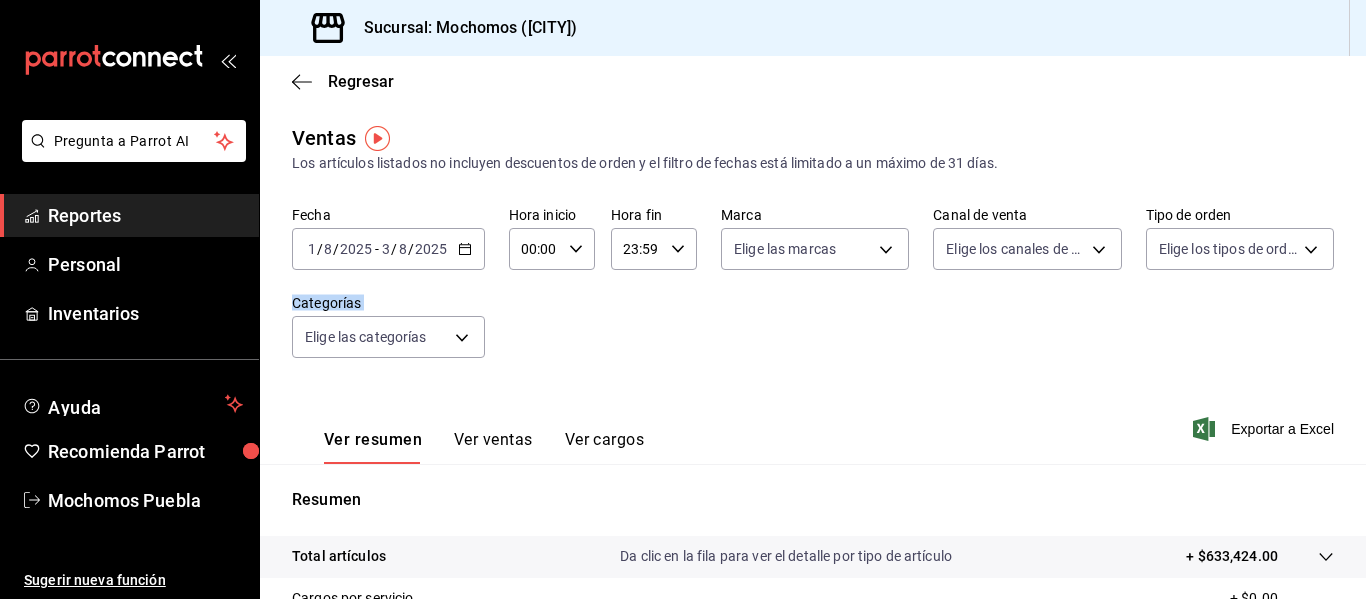 drag, startPoint x: 1349, startPoint y: 367, endPoint x: 1349, endPoint y: 414, distance: 47 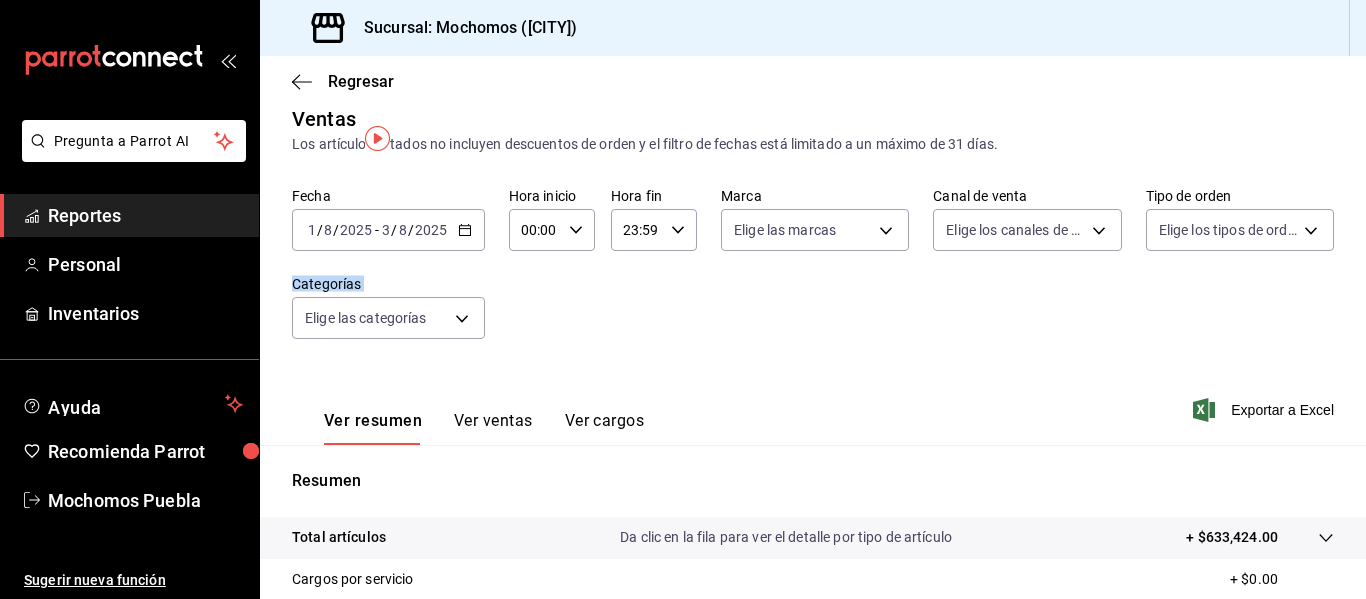 scroll, scrollTop: 0, scrollLeft: 0, axis: both 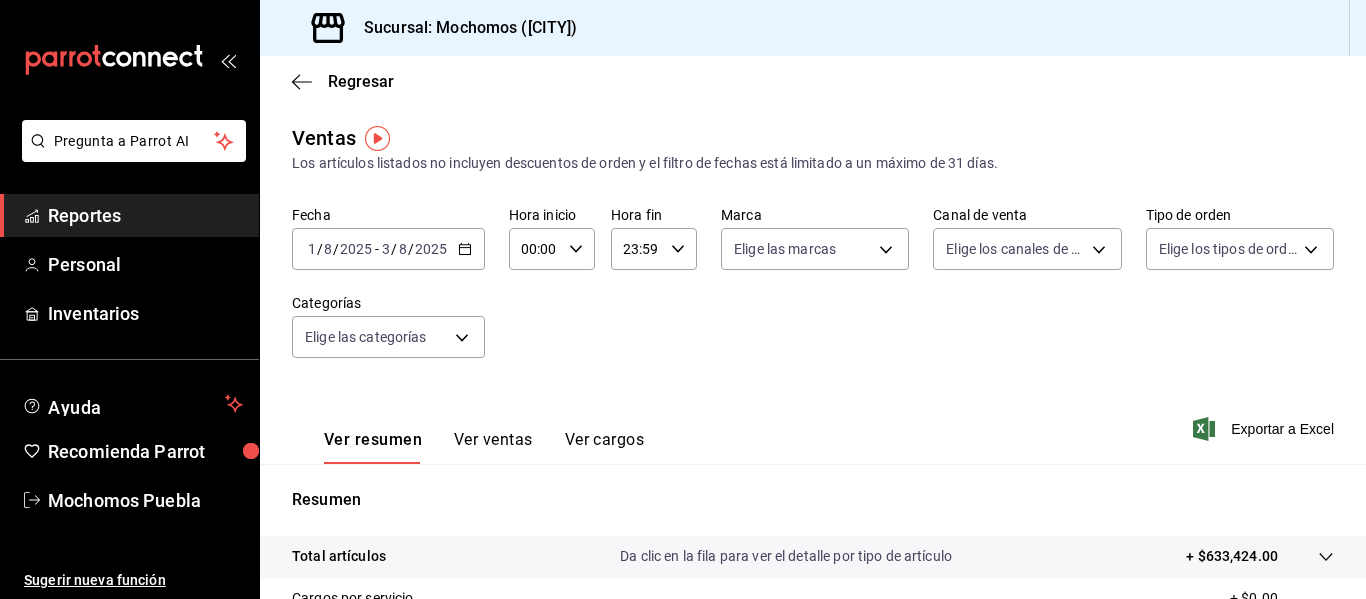 click on "2025-08-01 1 / 8 / 2025 - 2025-08-03 3 / 8 / 2025" at bounding box center [388, 249] 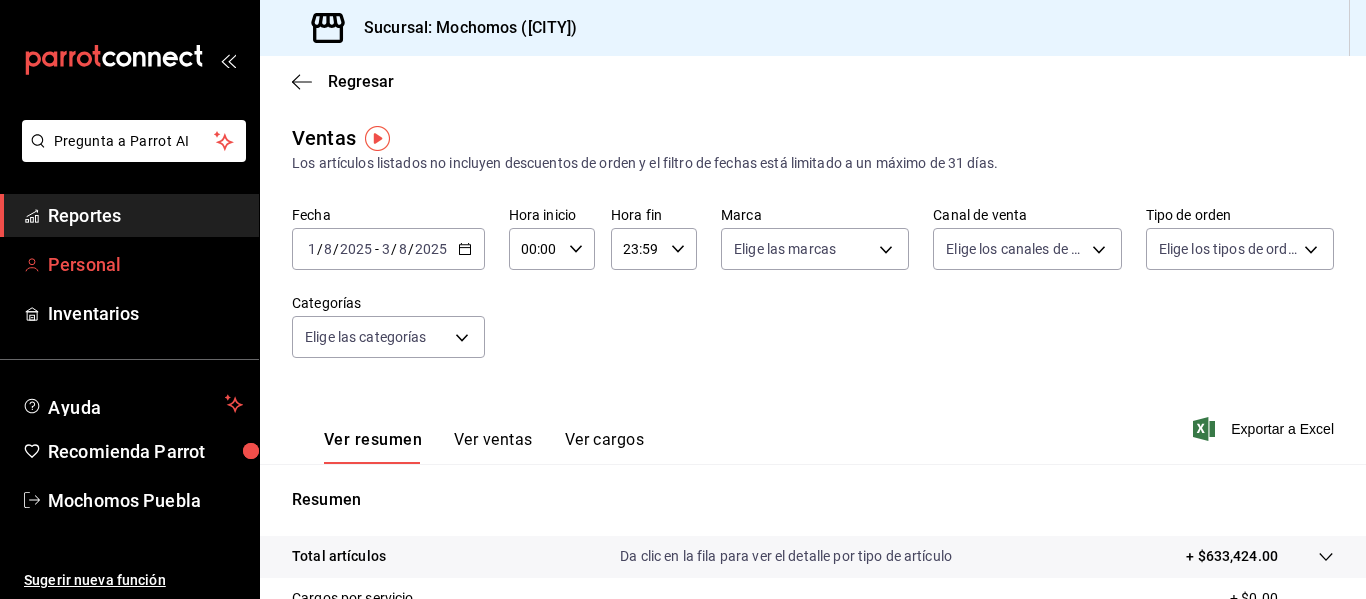 click on "Personal" at bounding box center (145, 264) 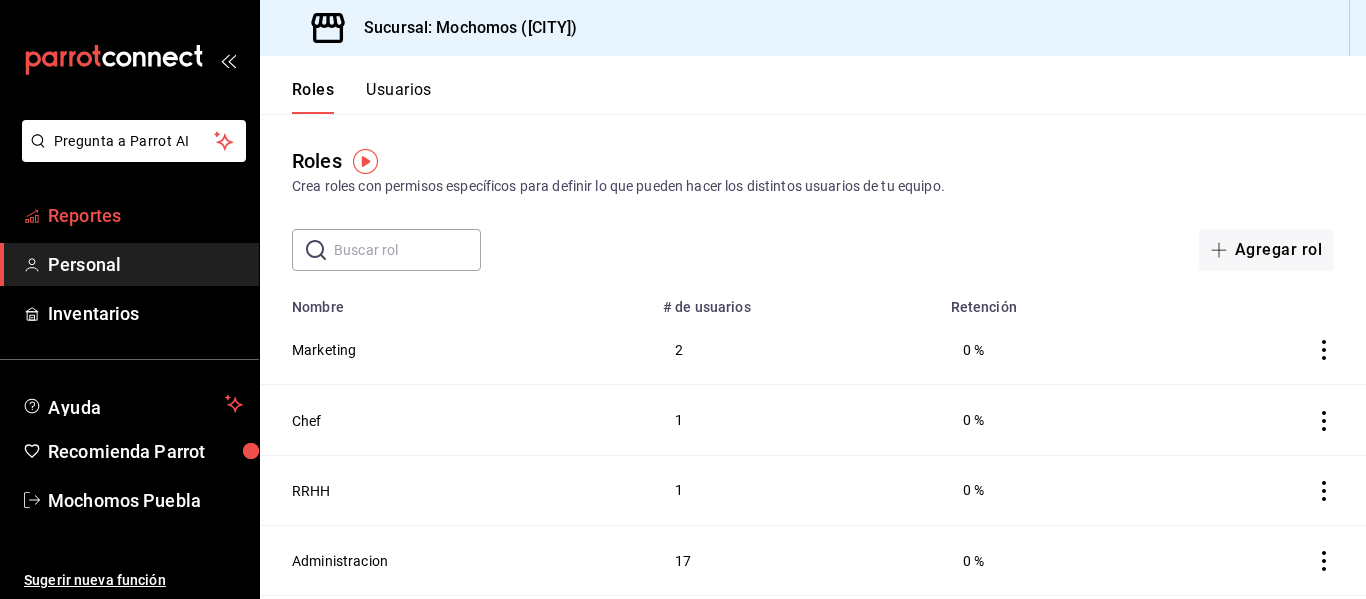 click on "Reportes" at bounding box center [145, 215] 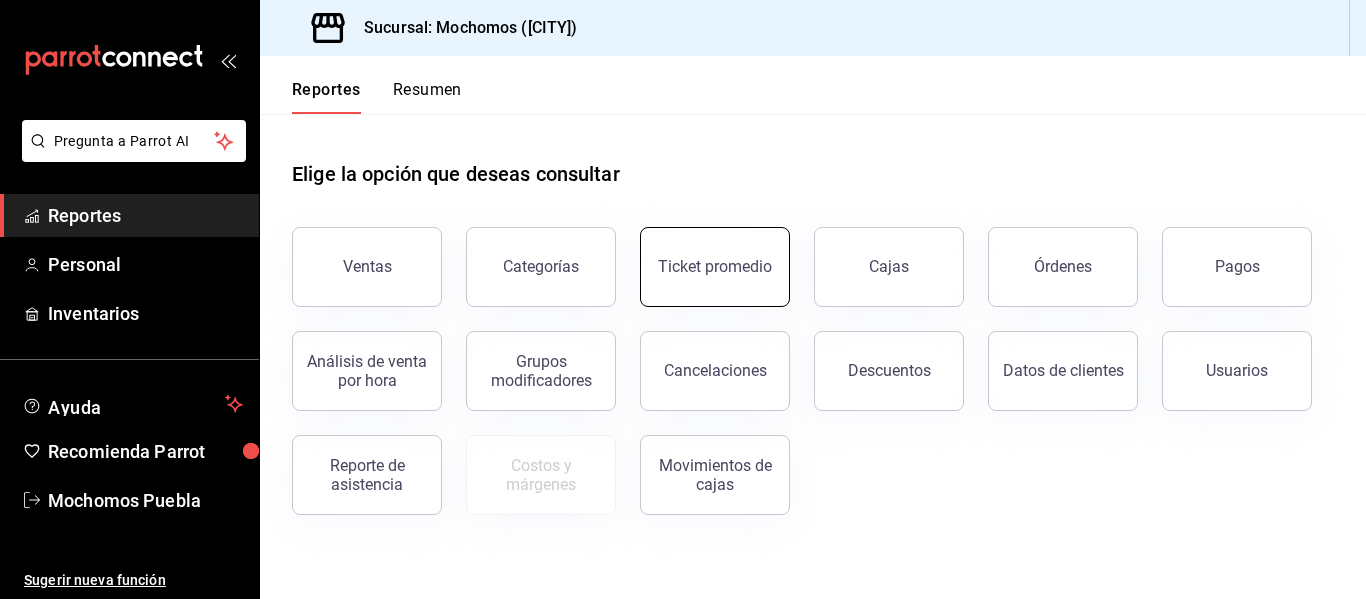 click on "Ticket promedio" at bounding box center (715, 266) 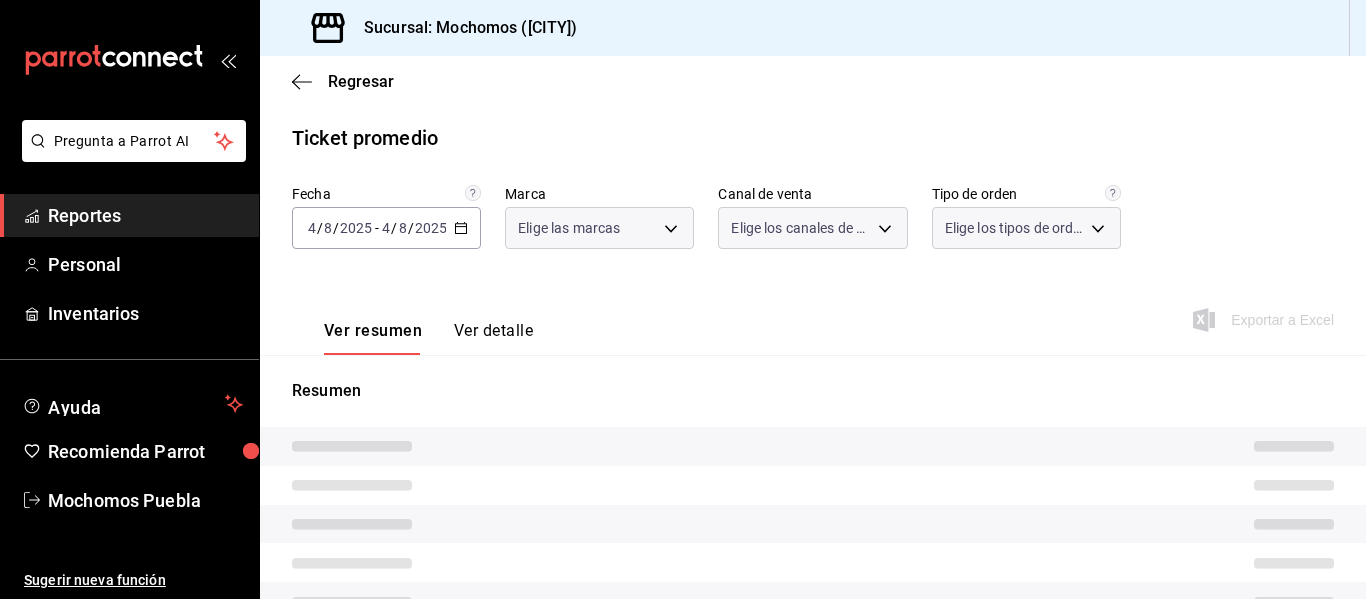 type on "65eb7388-82e4-42fa-8caf-680550c77e6f" 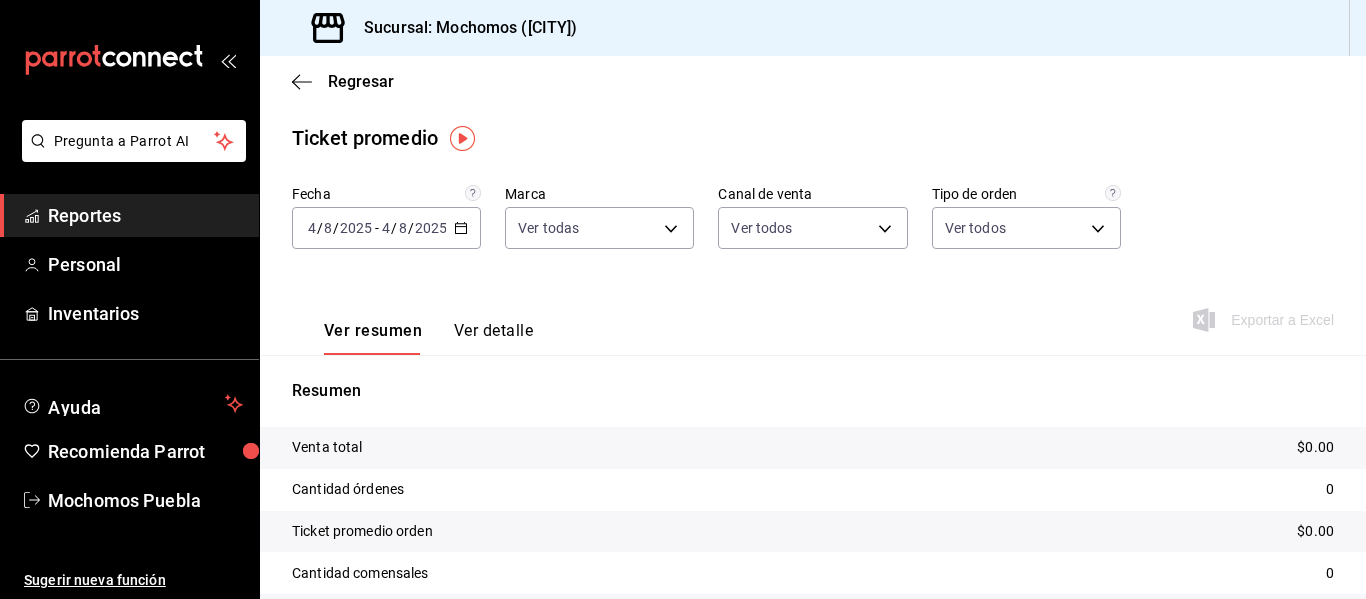 click on "2025-08-04 4 / 8 / 2025 - 2025-08-04 4 / 8 / 2025" at bounding box center [386, 228] 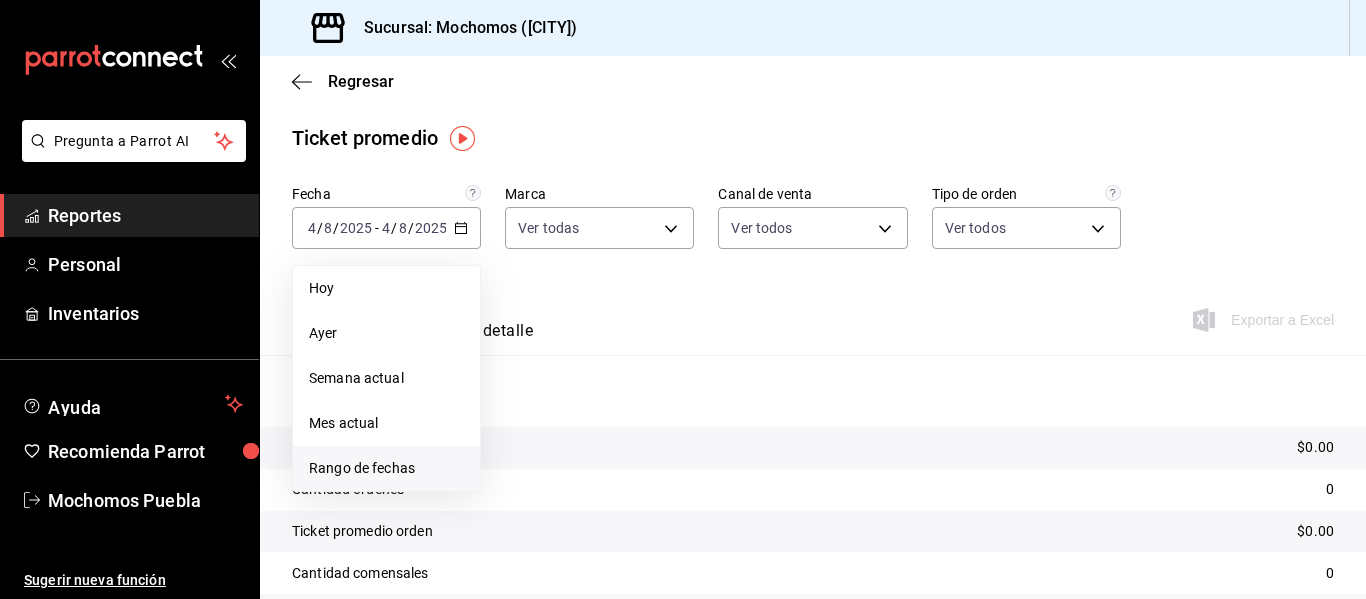 click on "Rango de fechas" at bounding box center (386, 468) 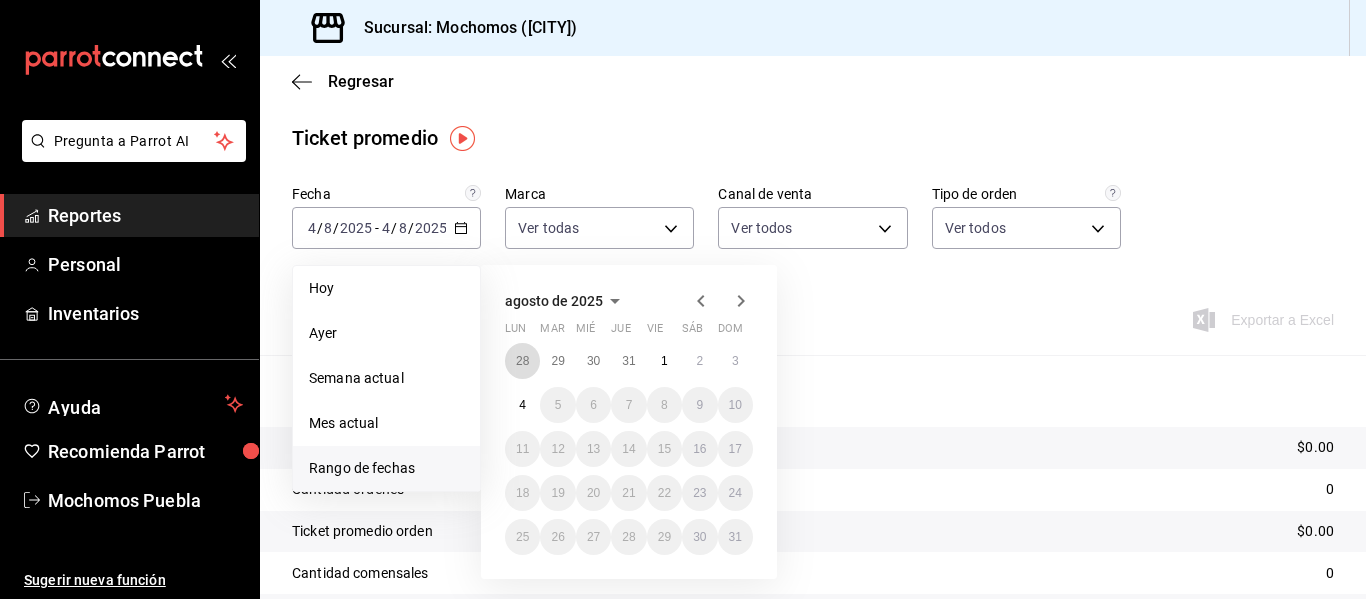 click on "28" at bounding box center [522, 361] 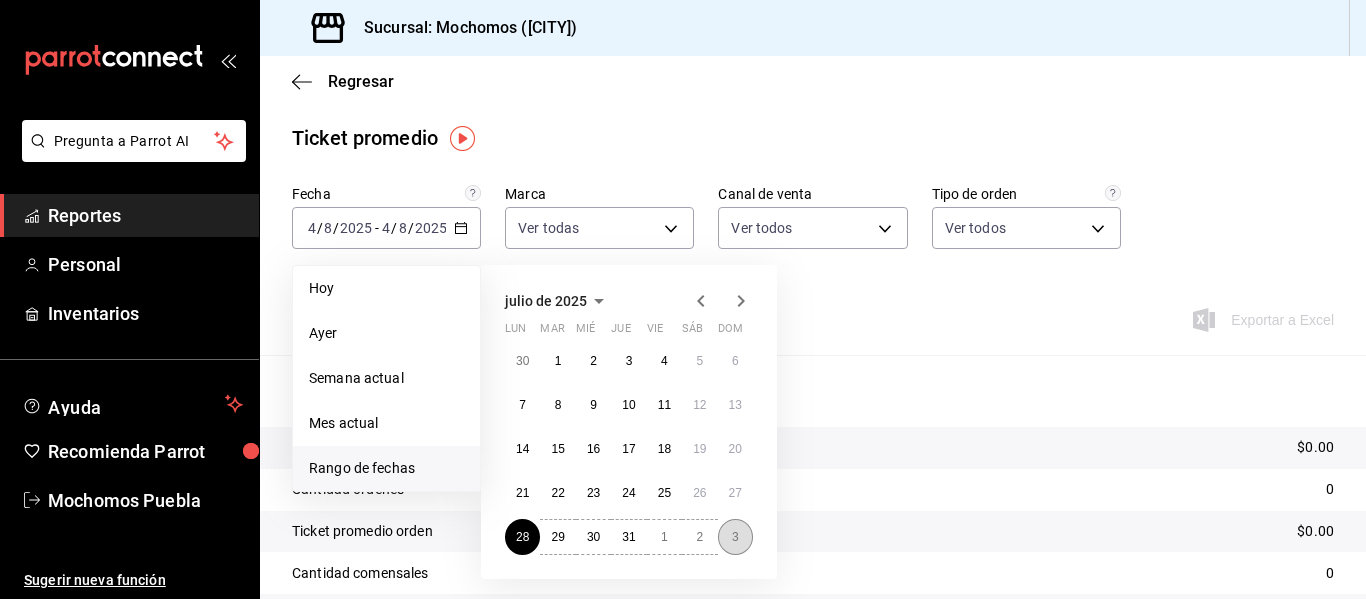 click on "3" at bounding box center [735, 537] 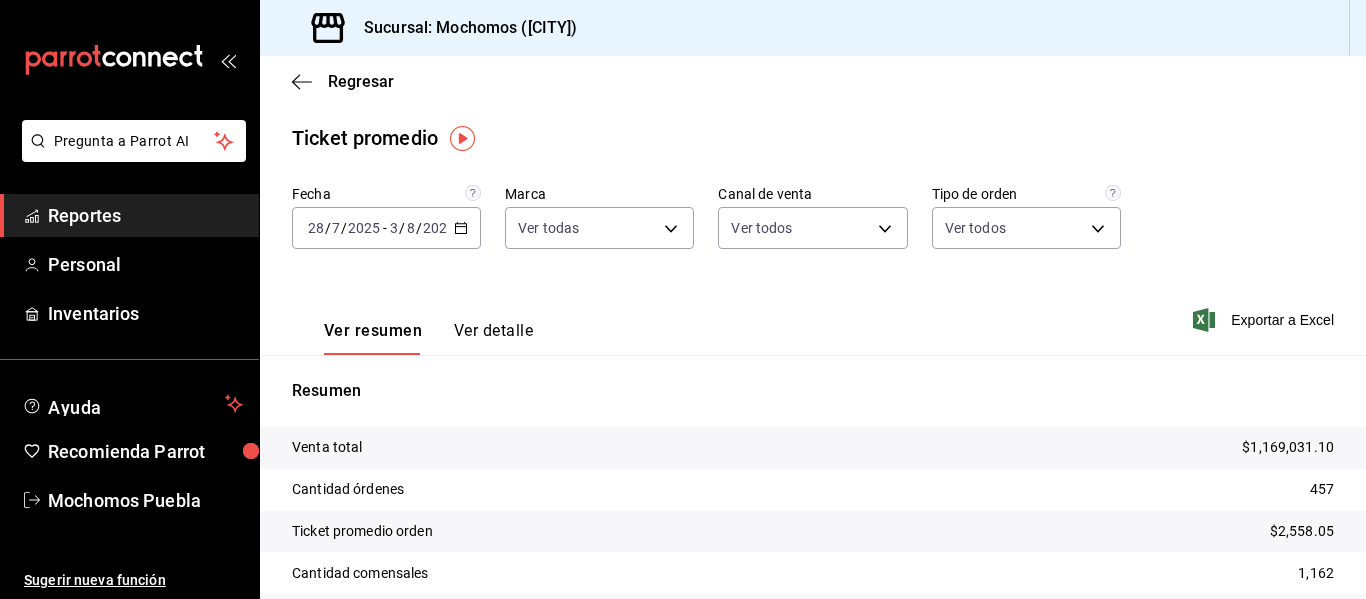 click on "Reportes" at bounding box center [145, 215] 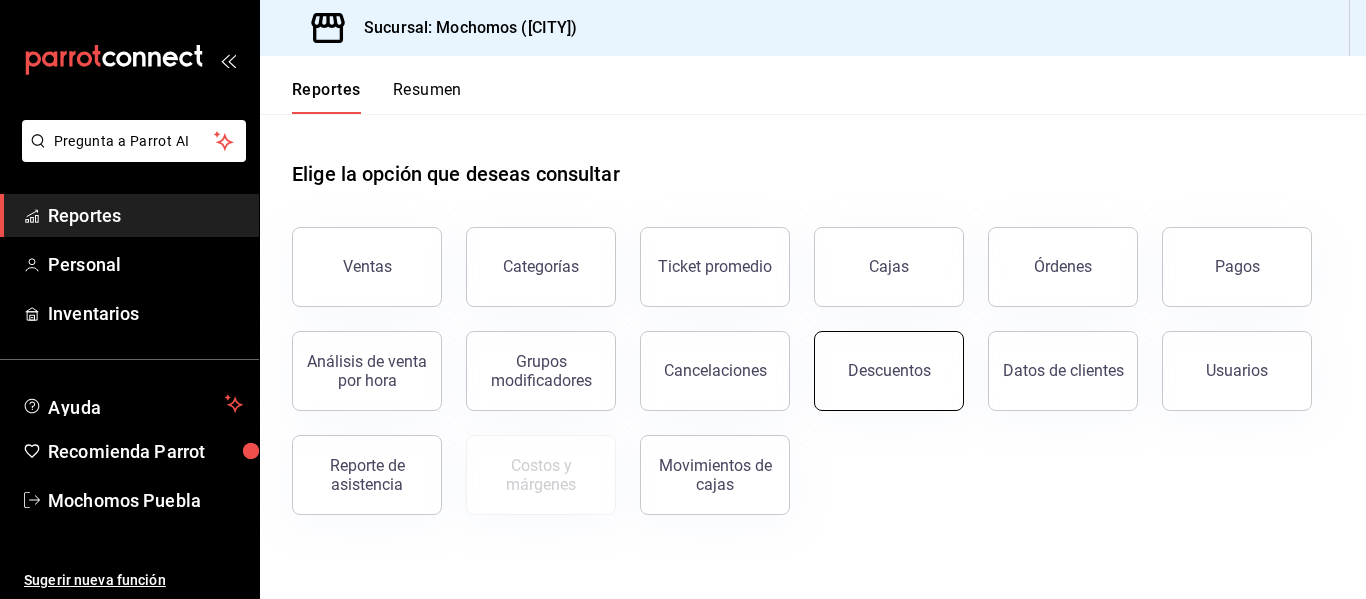 click on "Descuentos" at bounding box center [889, 371] 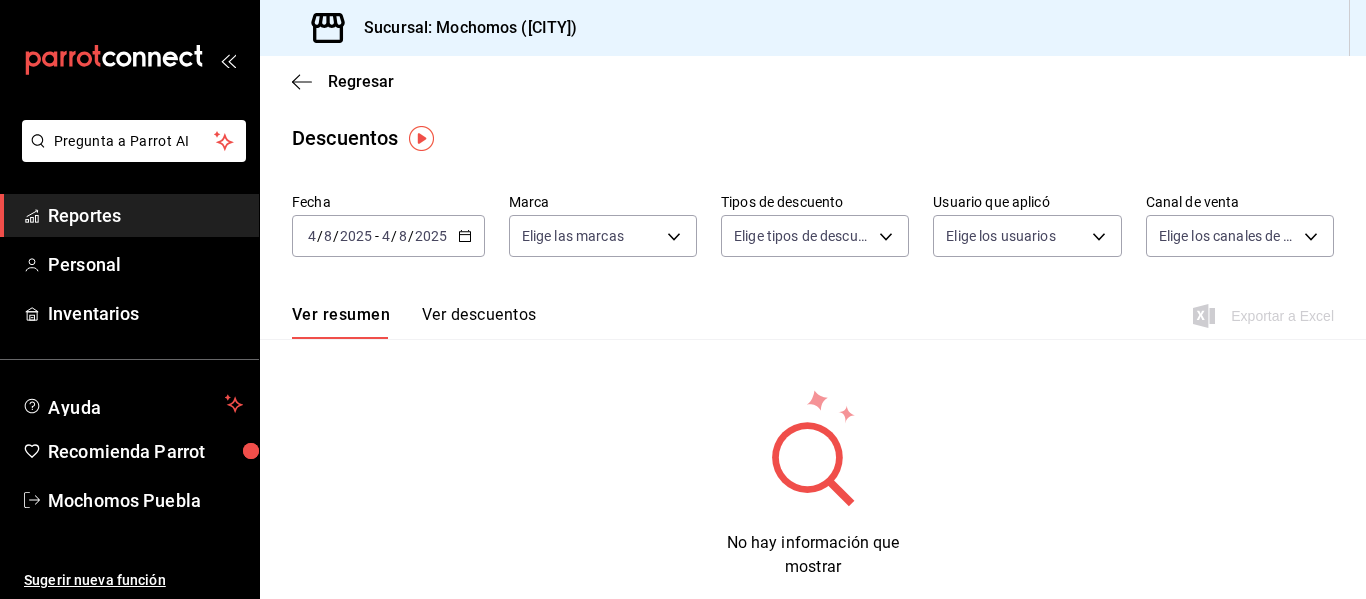 click 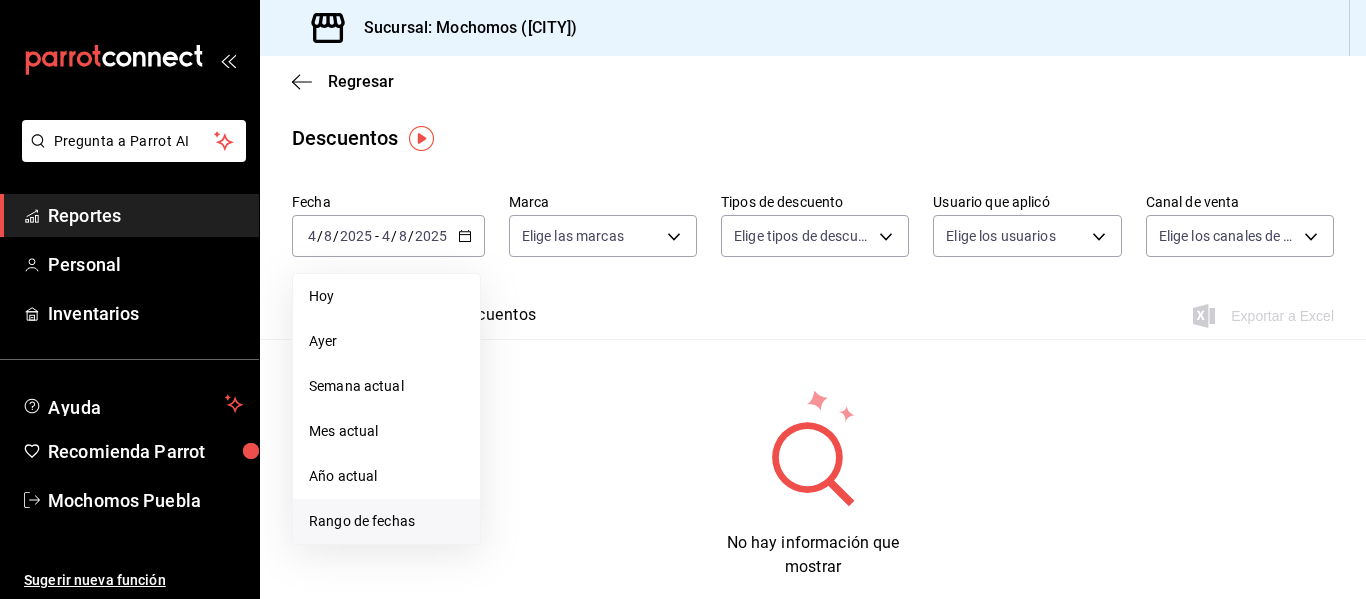 click on "Rango de fechas" at bounding box center (386, 521) 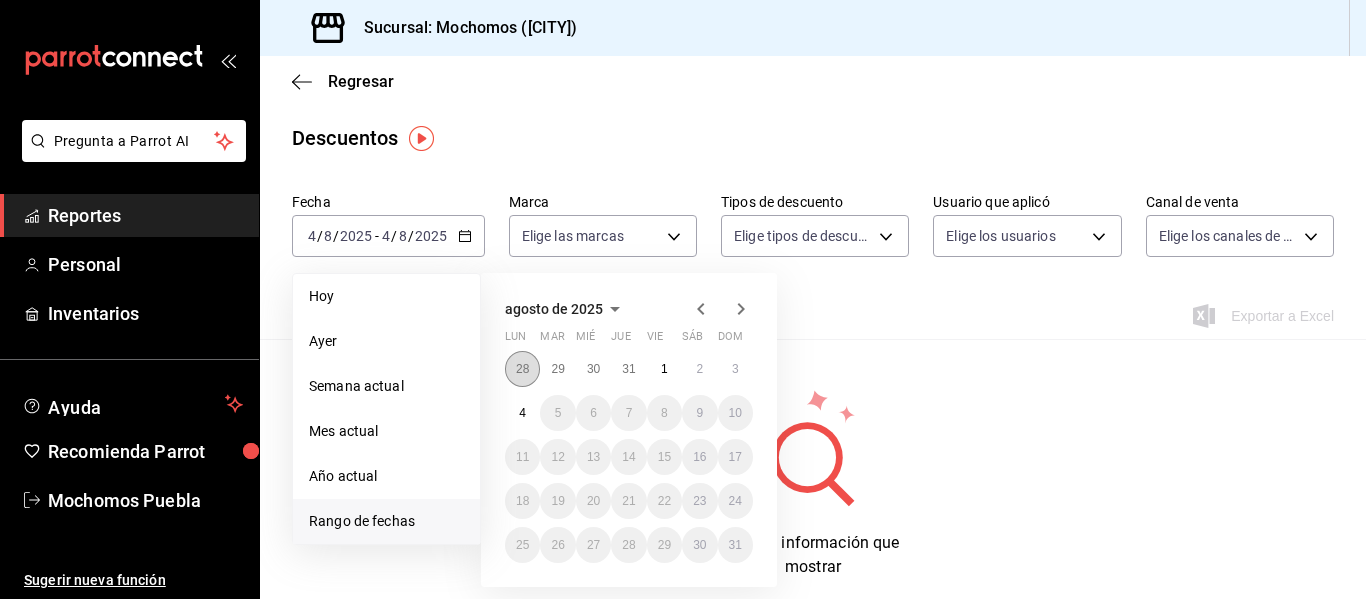 click on "28" at bounding box center (522, 369) 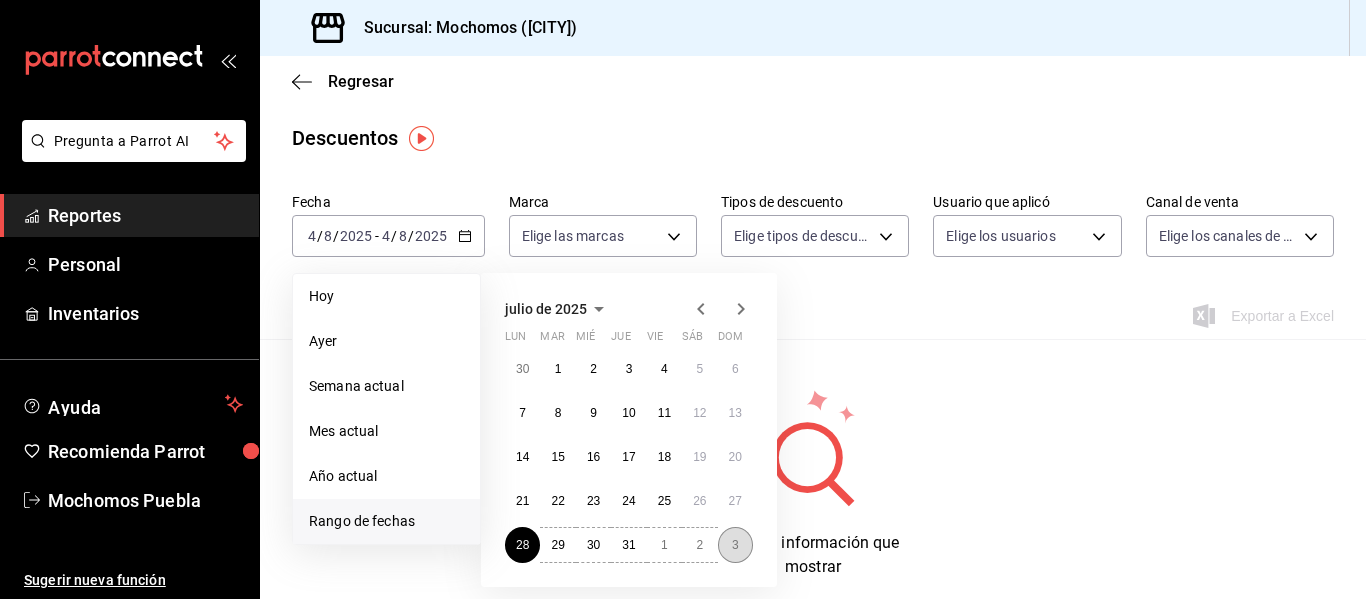 click on "3" at bounding box center [735, 545] 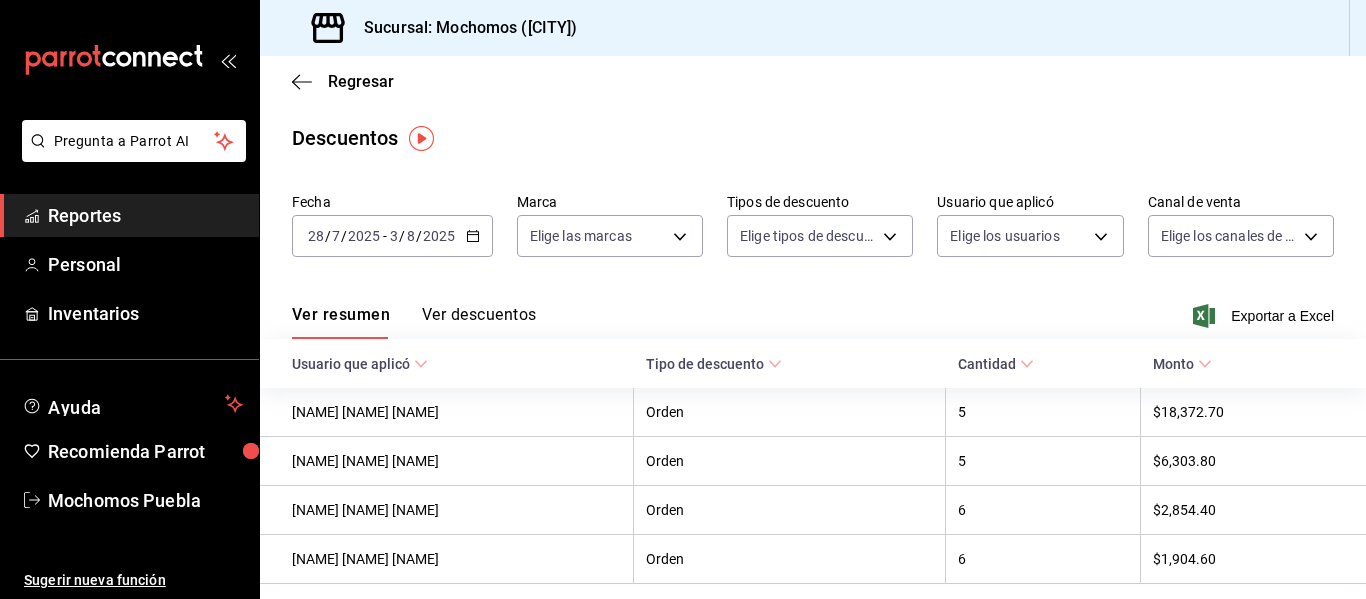 click on "Ver resumen Ver descuentos Exportar a Excel" at bounding box center [813, 310] 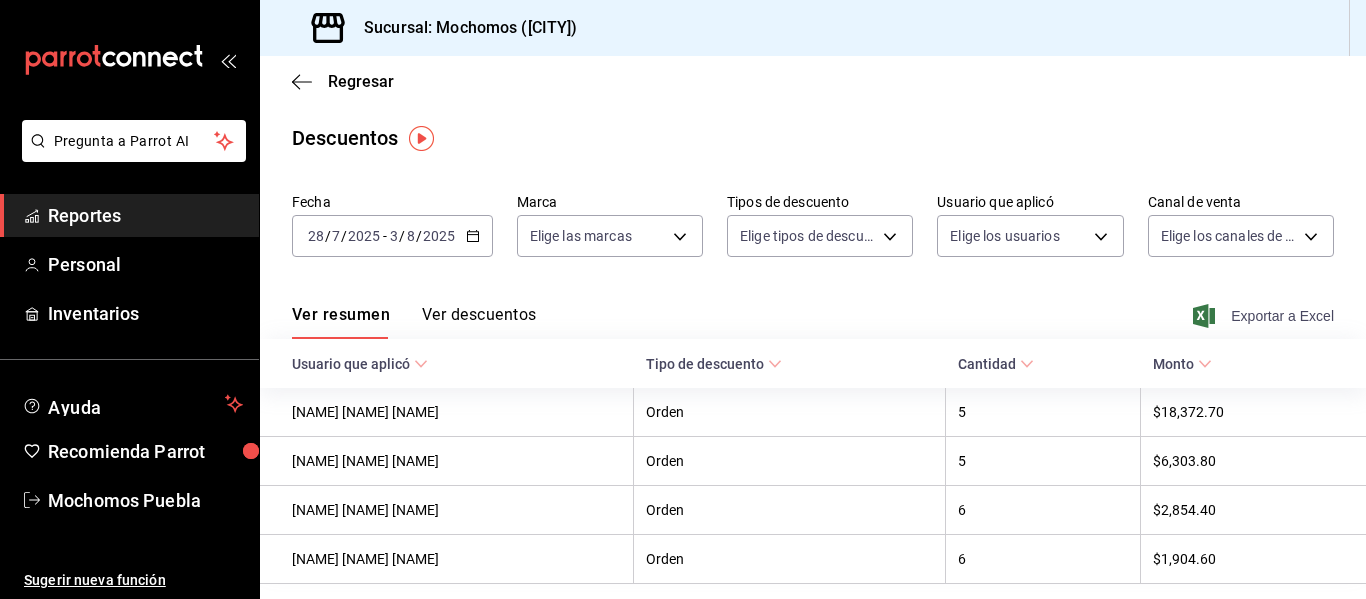 click on "Exportar a Excel" at bounding box center [1265, 316] 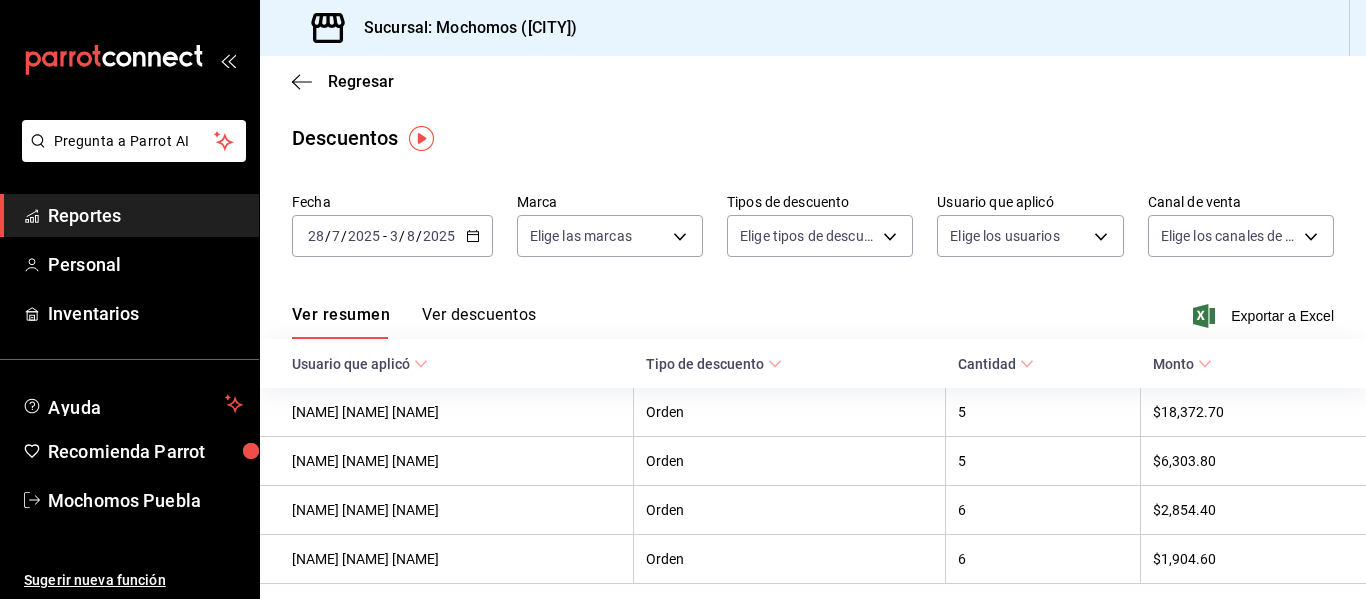 click 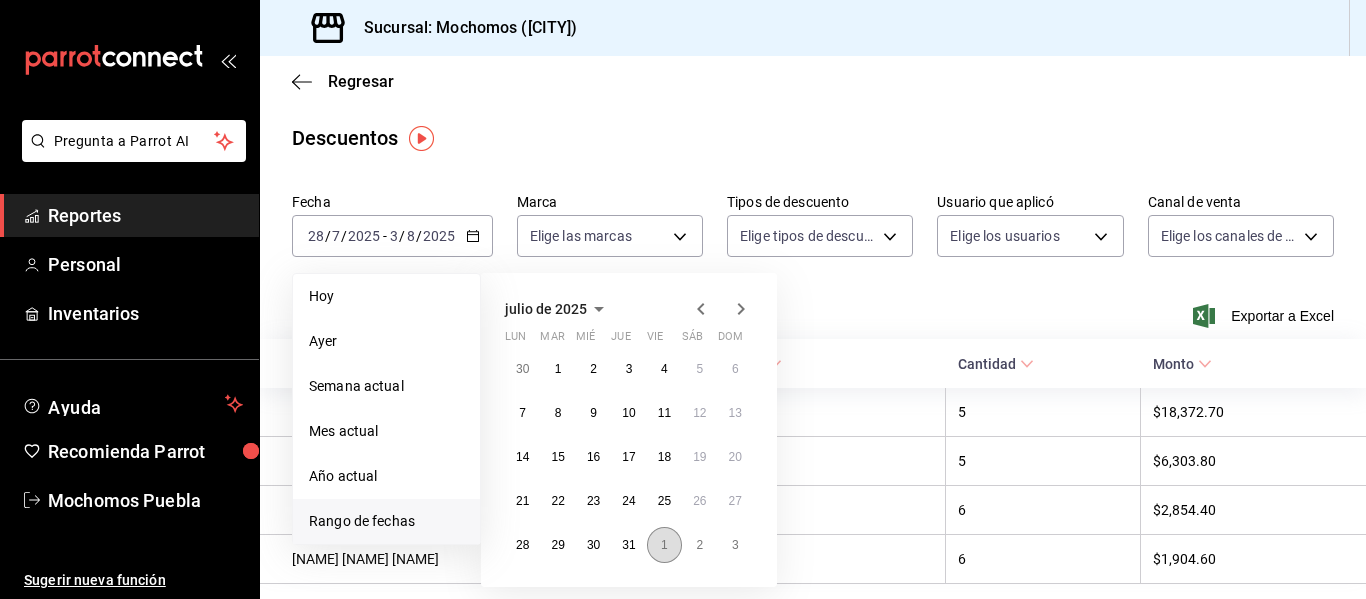 click on "1" at bounding box center (664, 545) 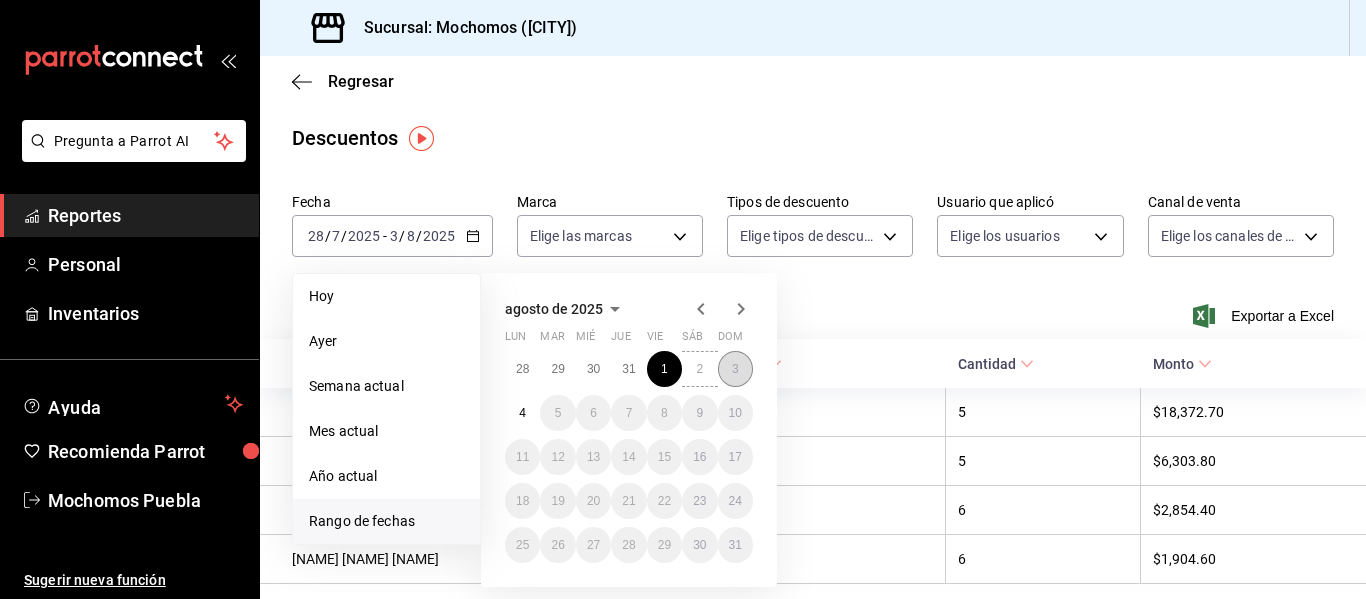 click on "3" at bounding box center (735, 369) 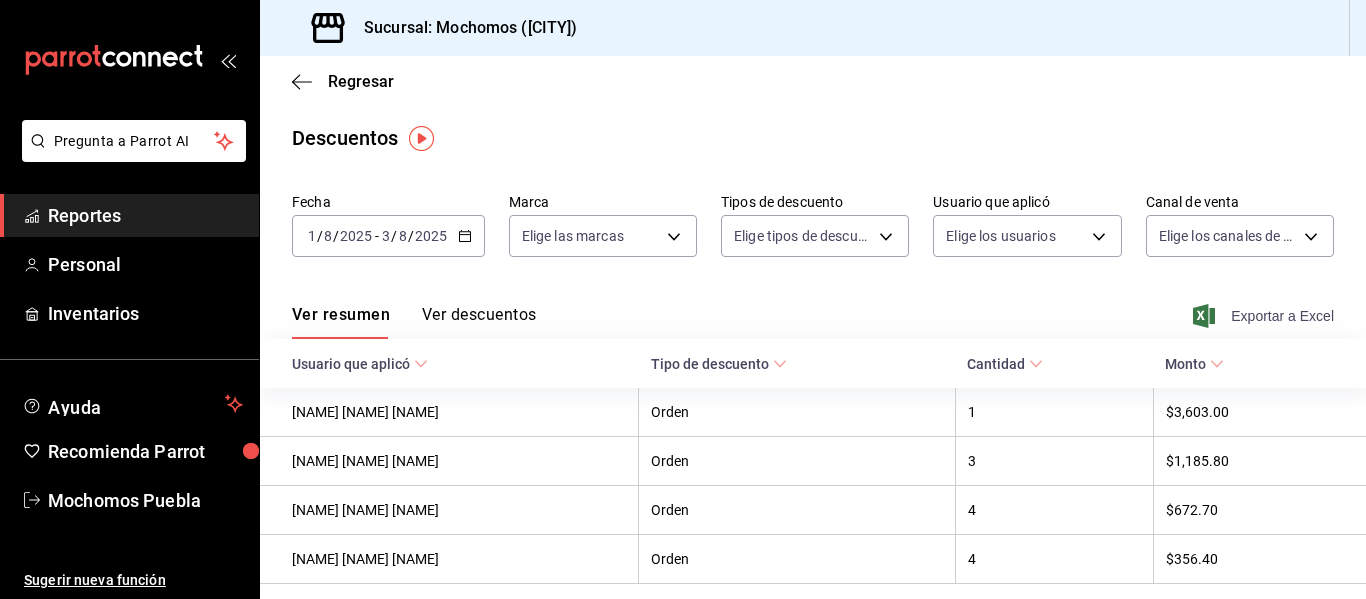 click on "Exportar a Excel" at bounding box center [1265, 316] 